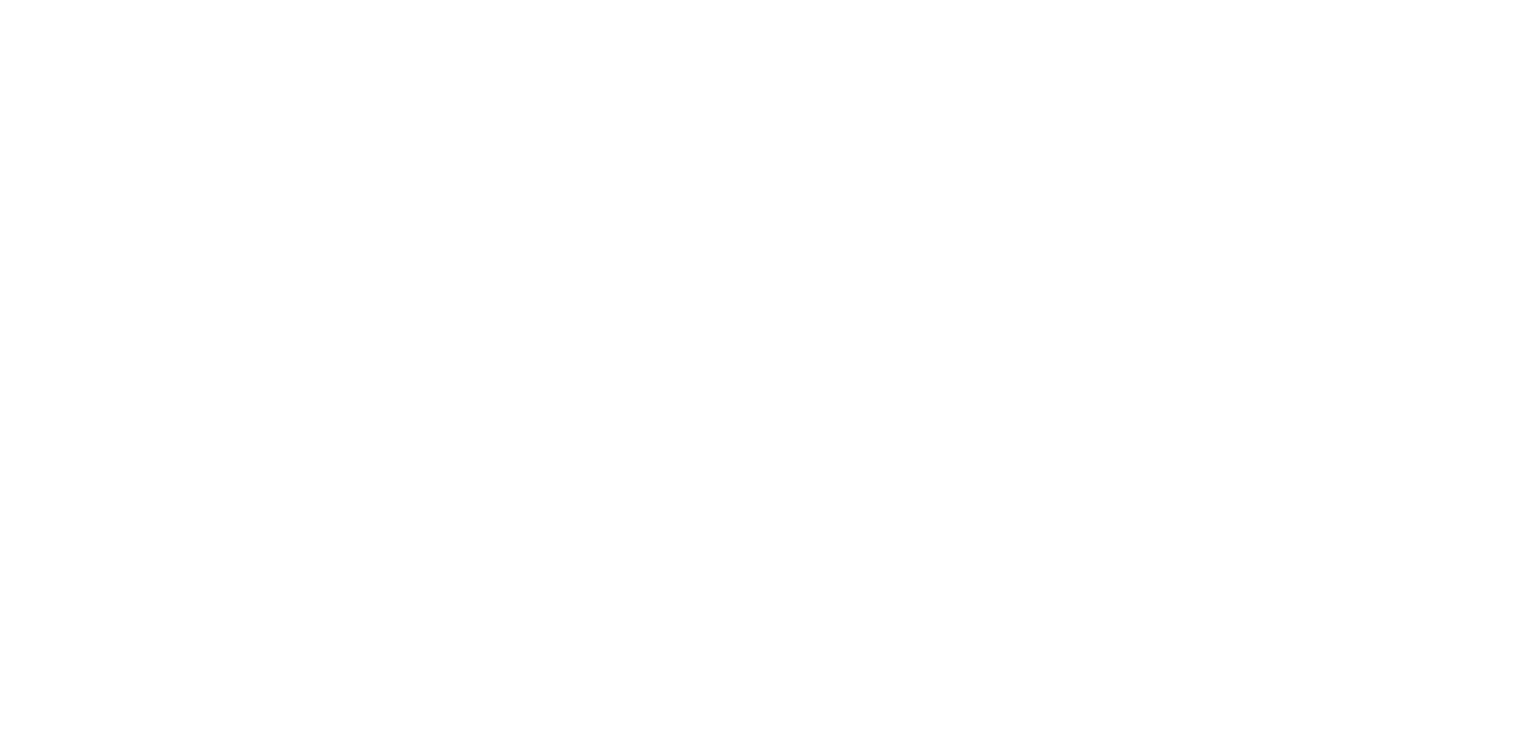scroll, scrollTop: 0, scrollLeft: 0, axis: both 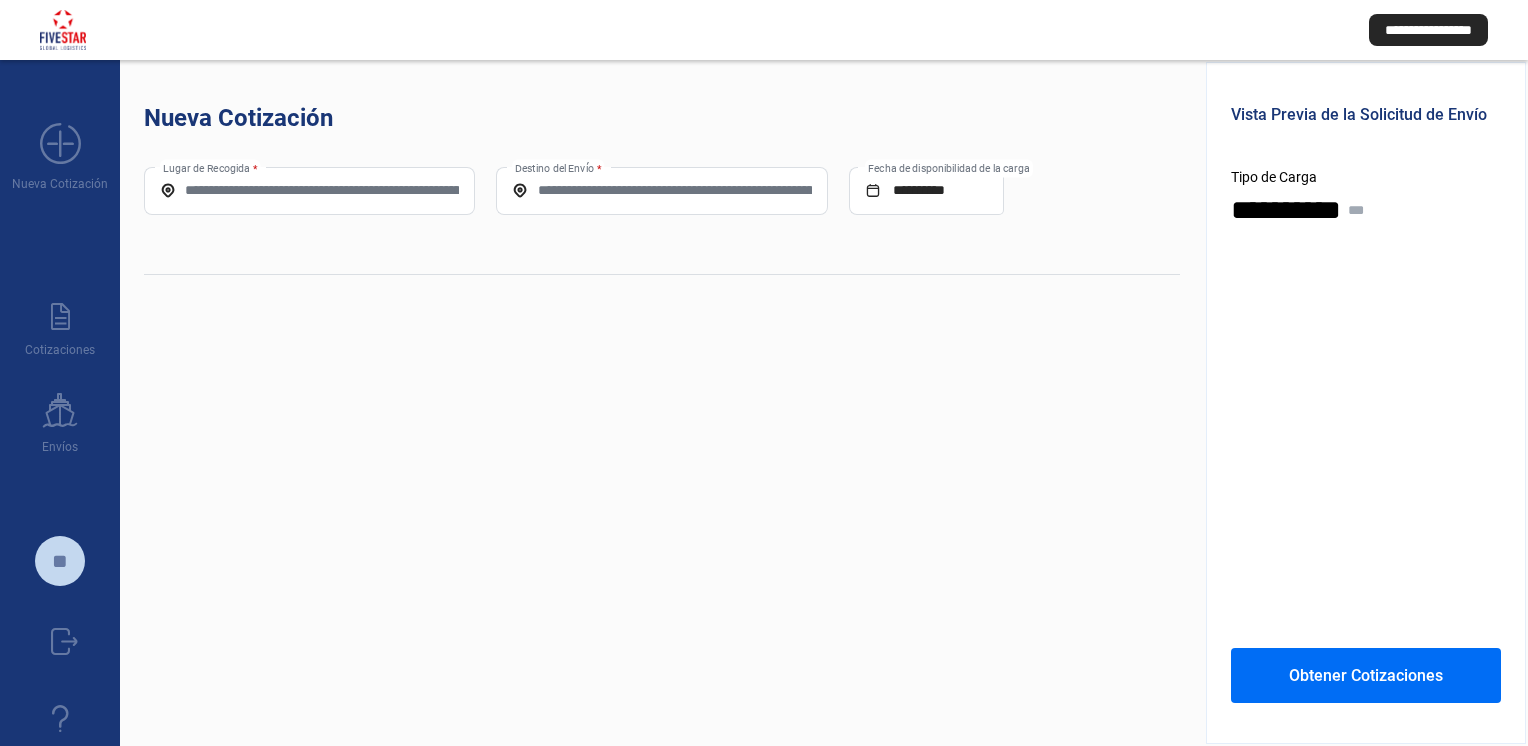 click on "**********" 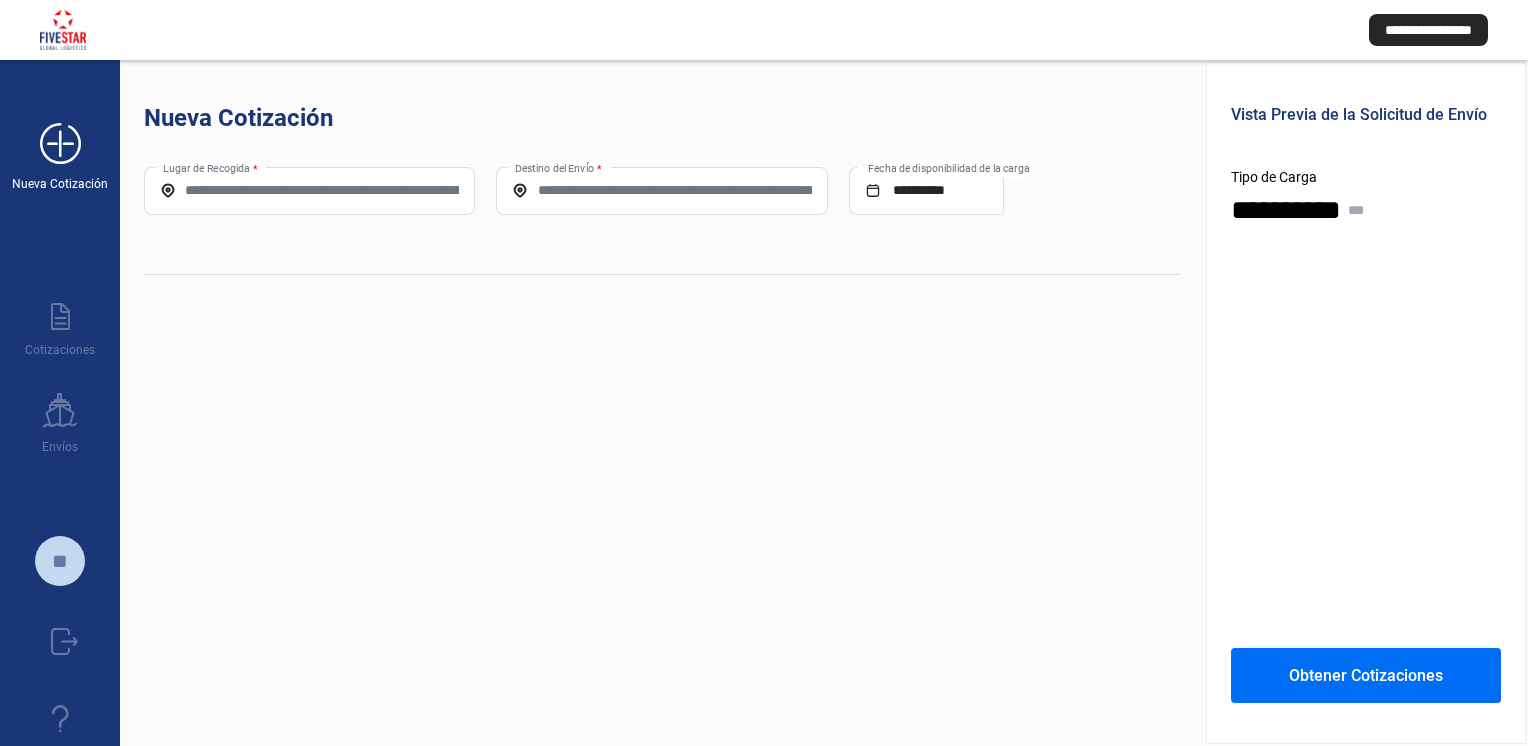 click on "Nueva Cotización" at bounding box center (60, 184) 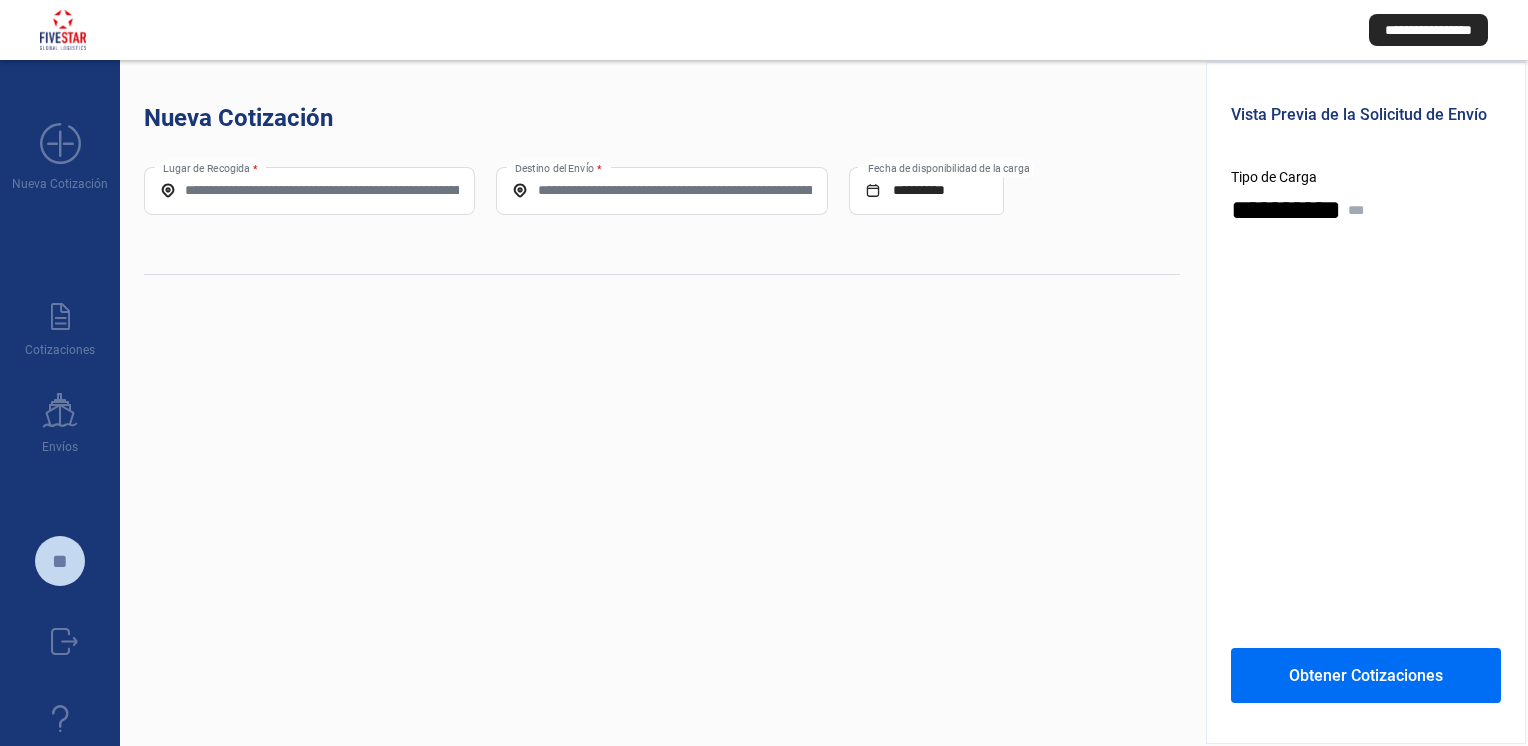 click on "Lugar de Recogida *" at bounding box center [309, 190] 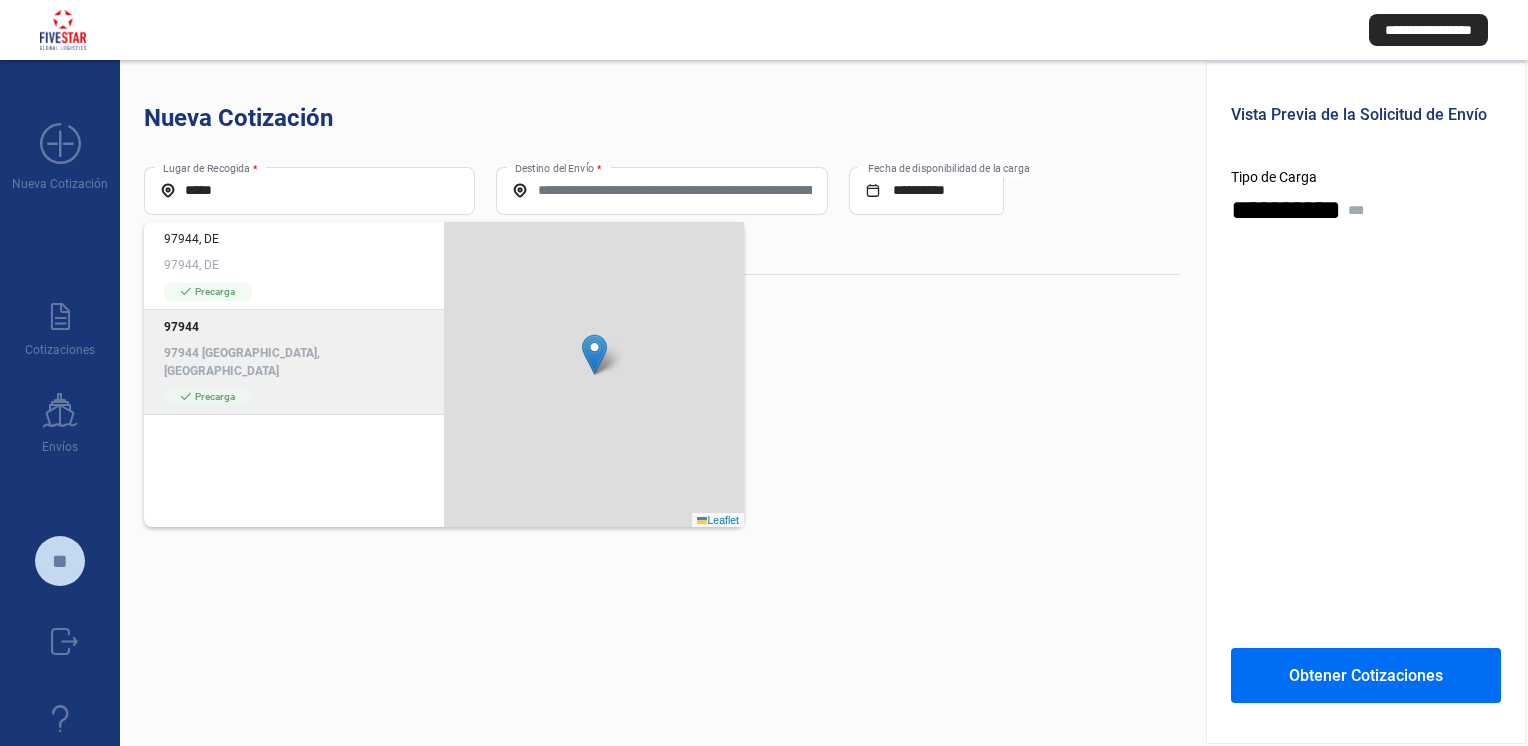 click on "97944 [GEOGRAPHIC_DATA], [GEOGRAPHIC_DATA]" 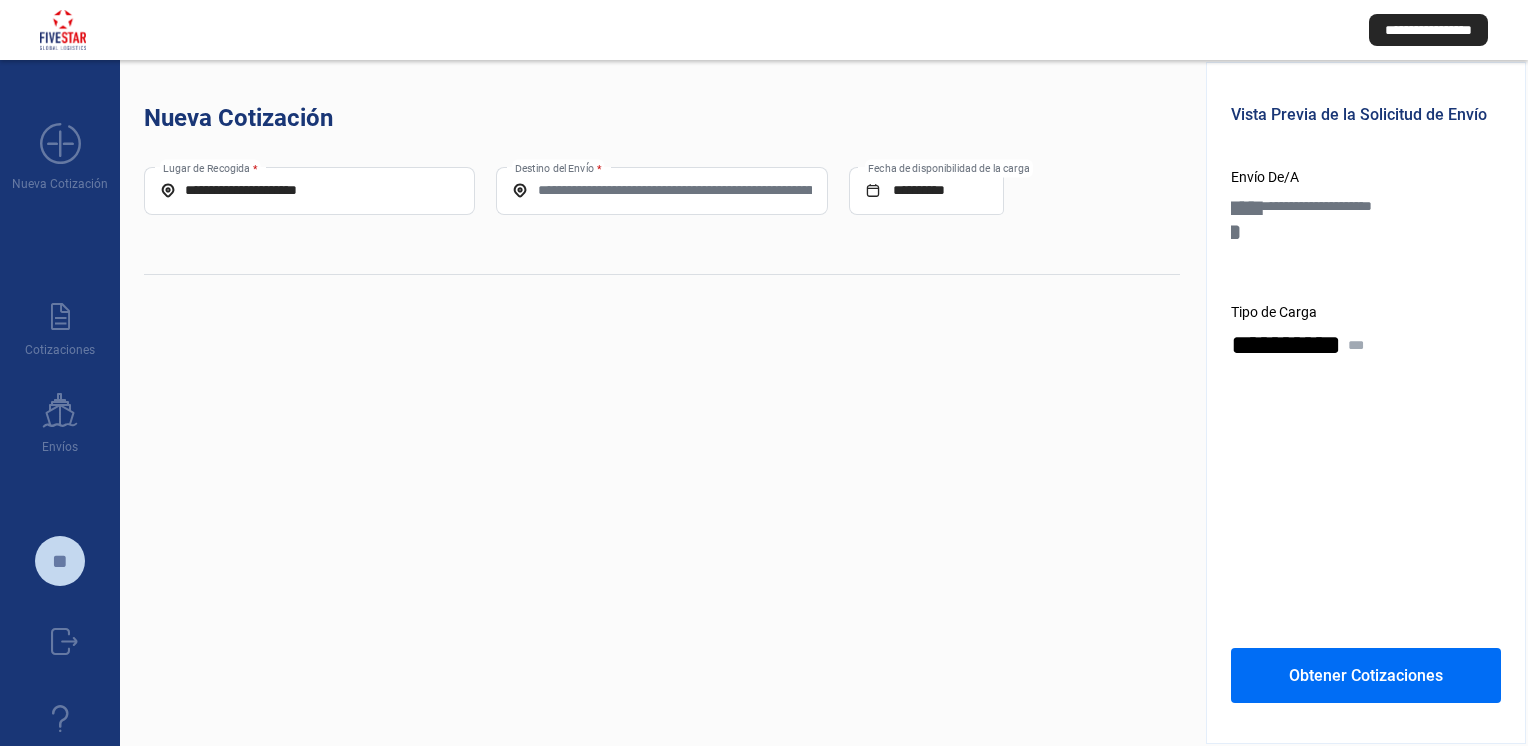 click on "Destino del Envío *" at bounding box center [661, 190] 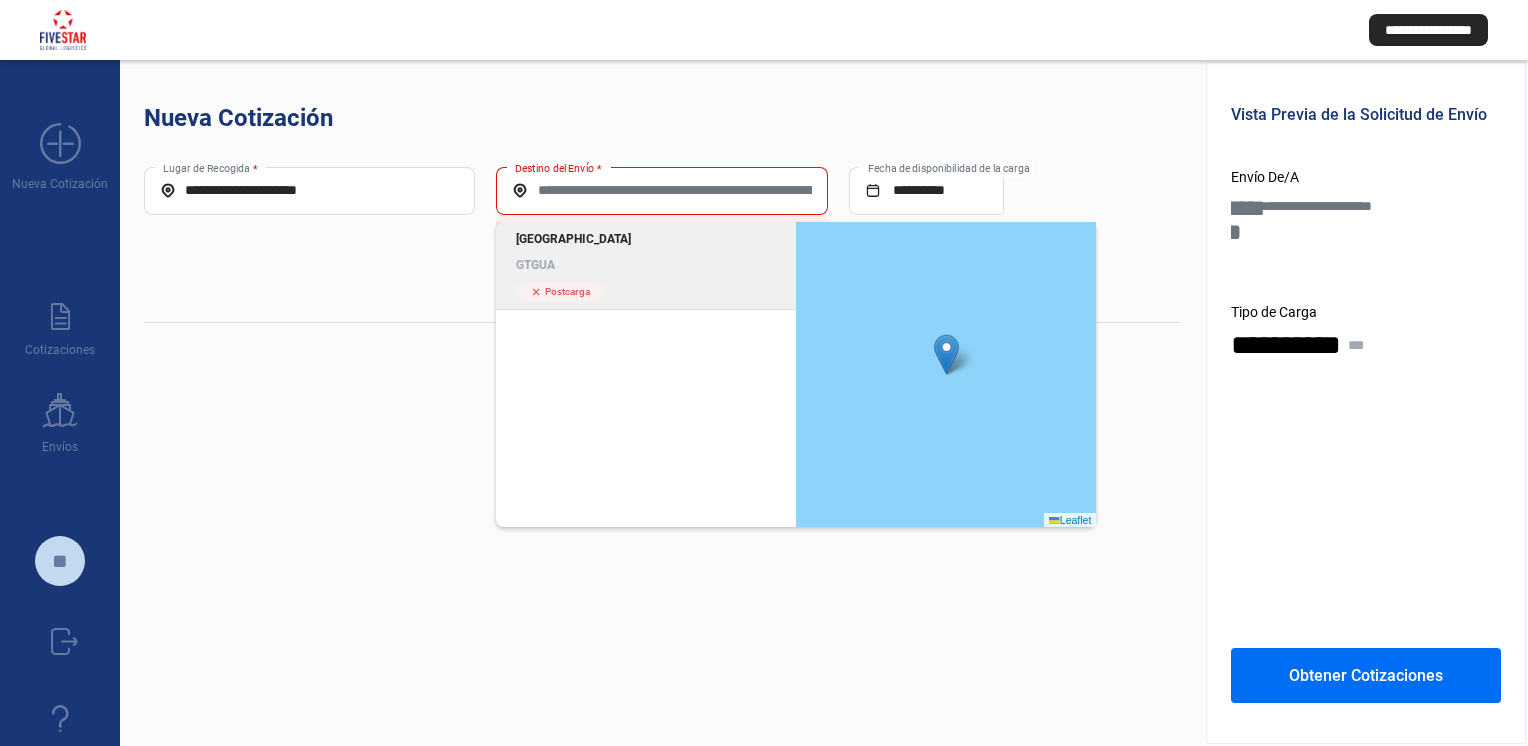 click on "GTGUA" 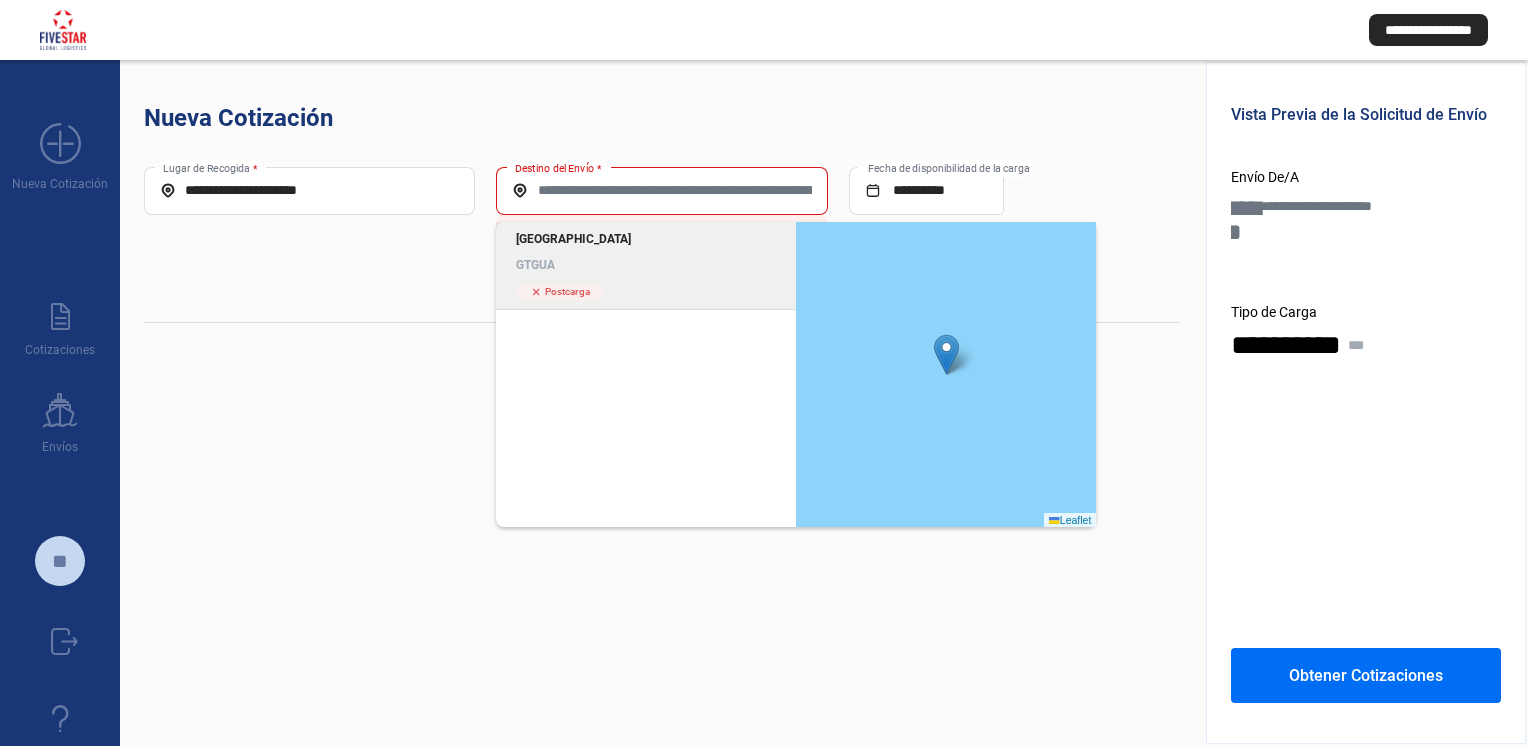 type on "*****" 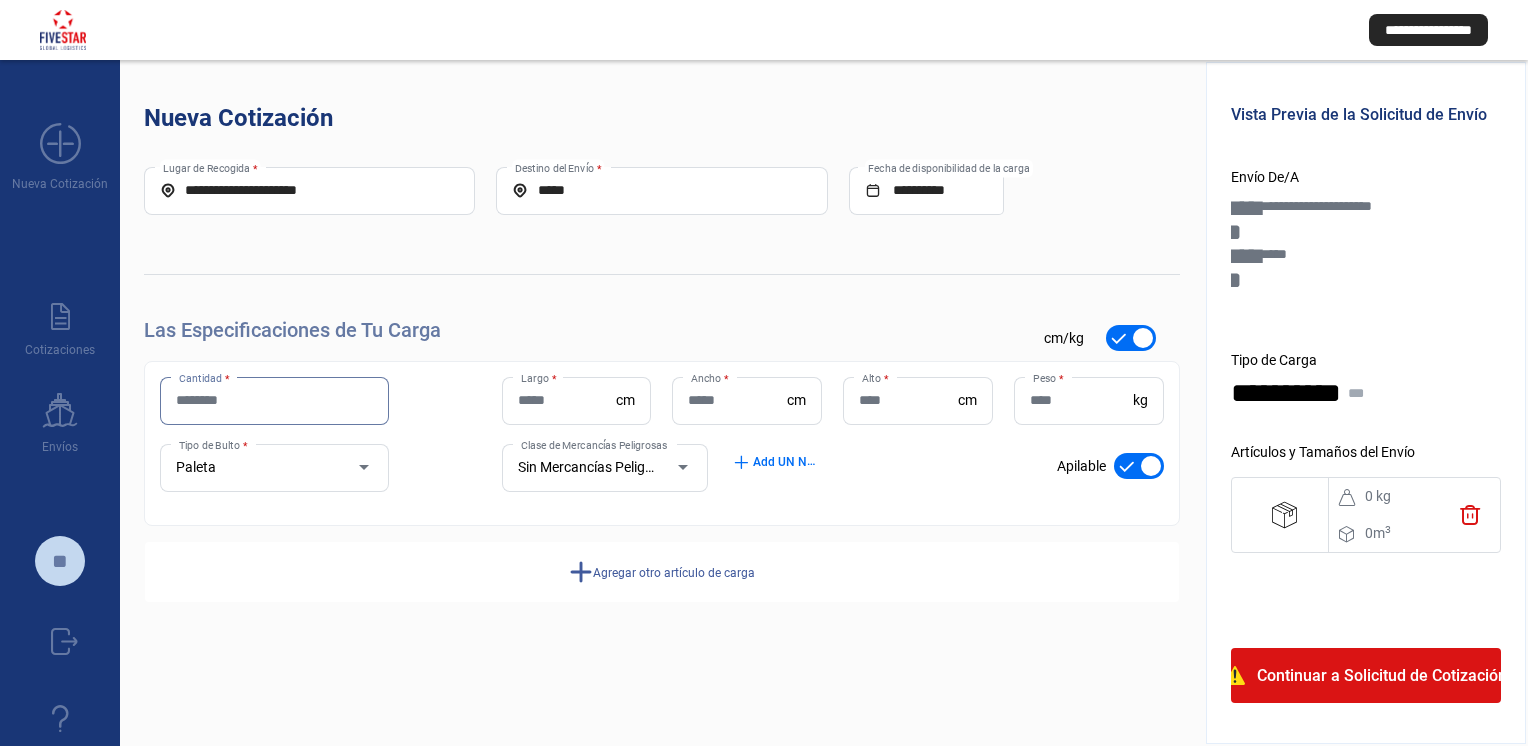 click on "Cantidad *" at bounding box center (274, 400) 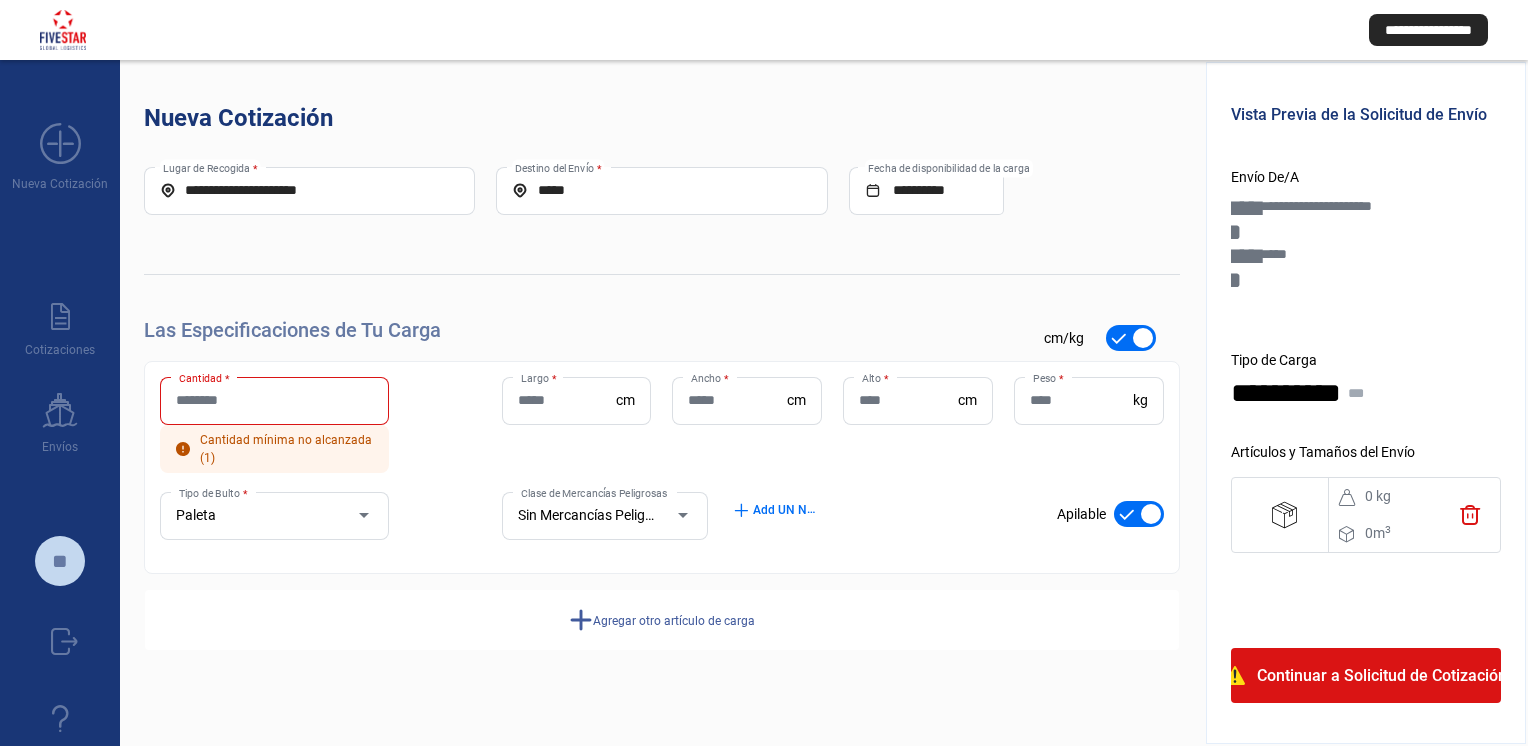 click on "Paleta" at bounding box center [196, 515] 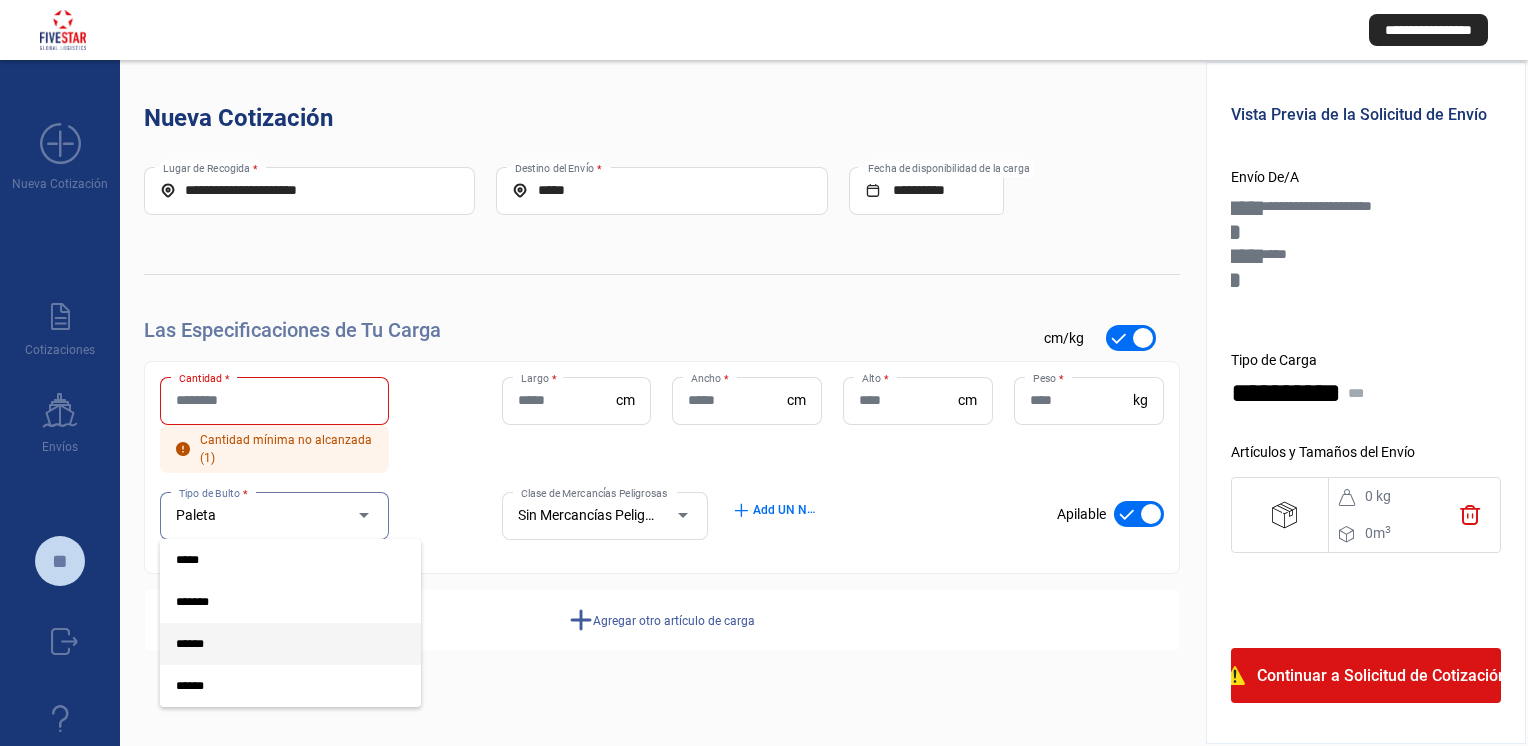 click on "******" at bounding box center [274, 644] 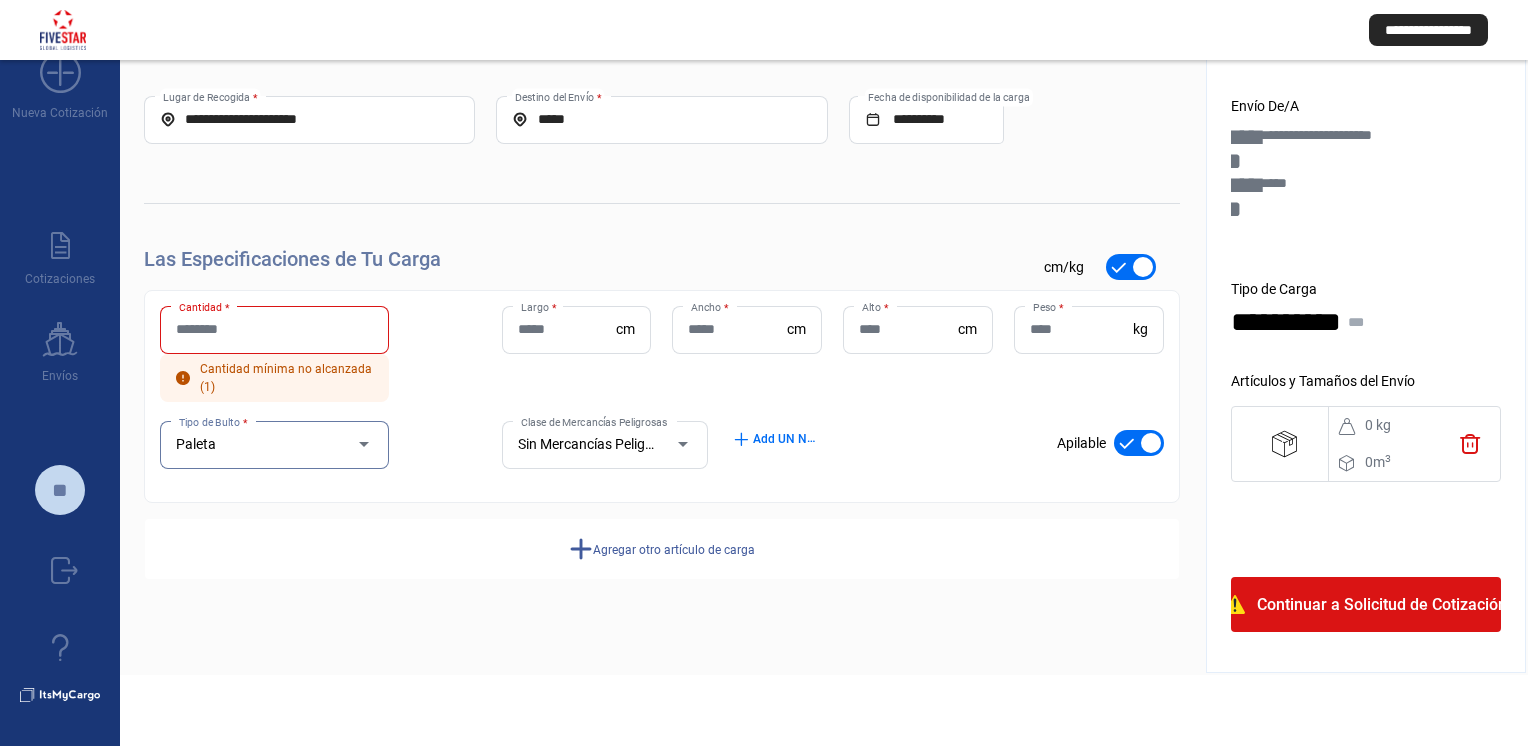 scroll, scrollTop: 0, scrollLeft: 0, axis: both 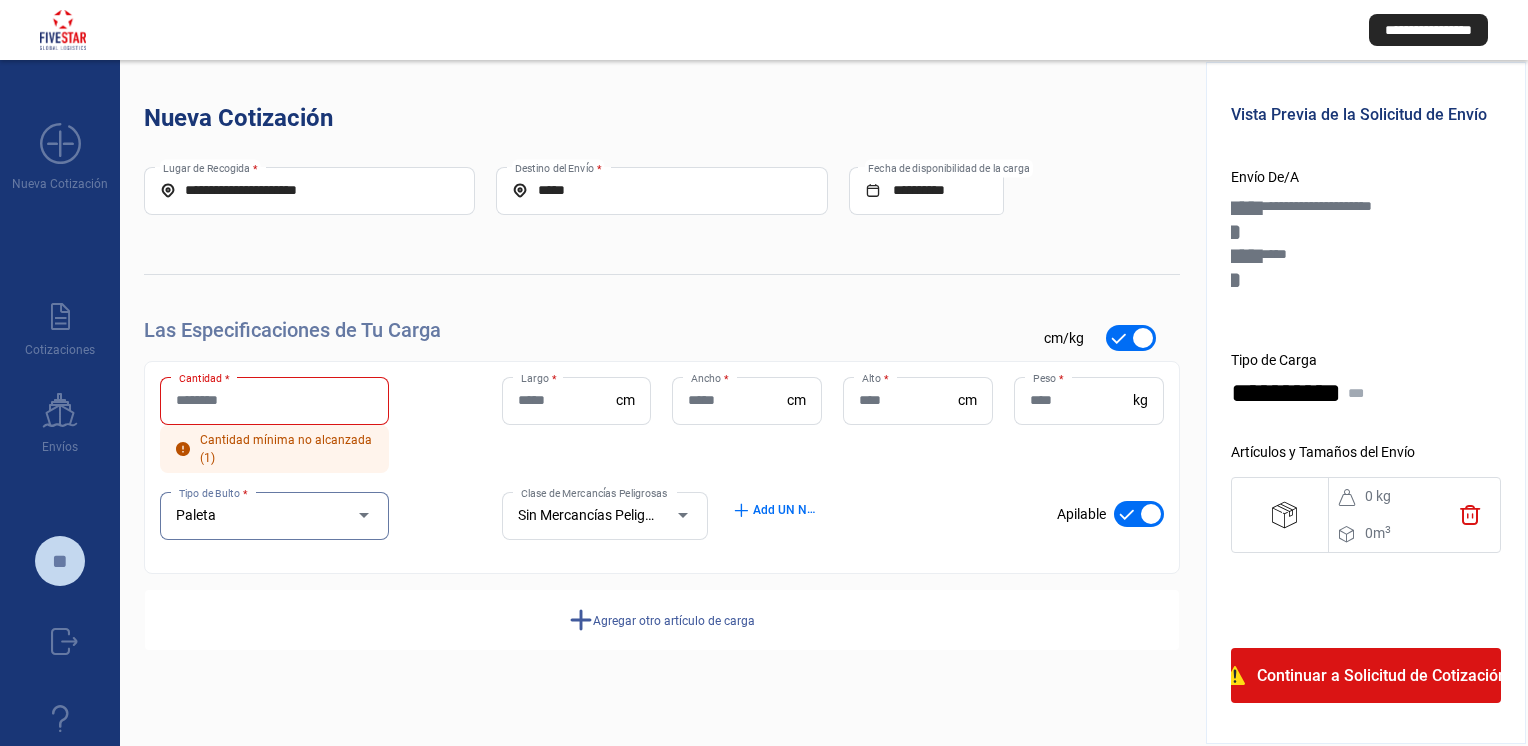 click on "Cantidad *" at bounding box center (274, 400) 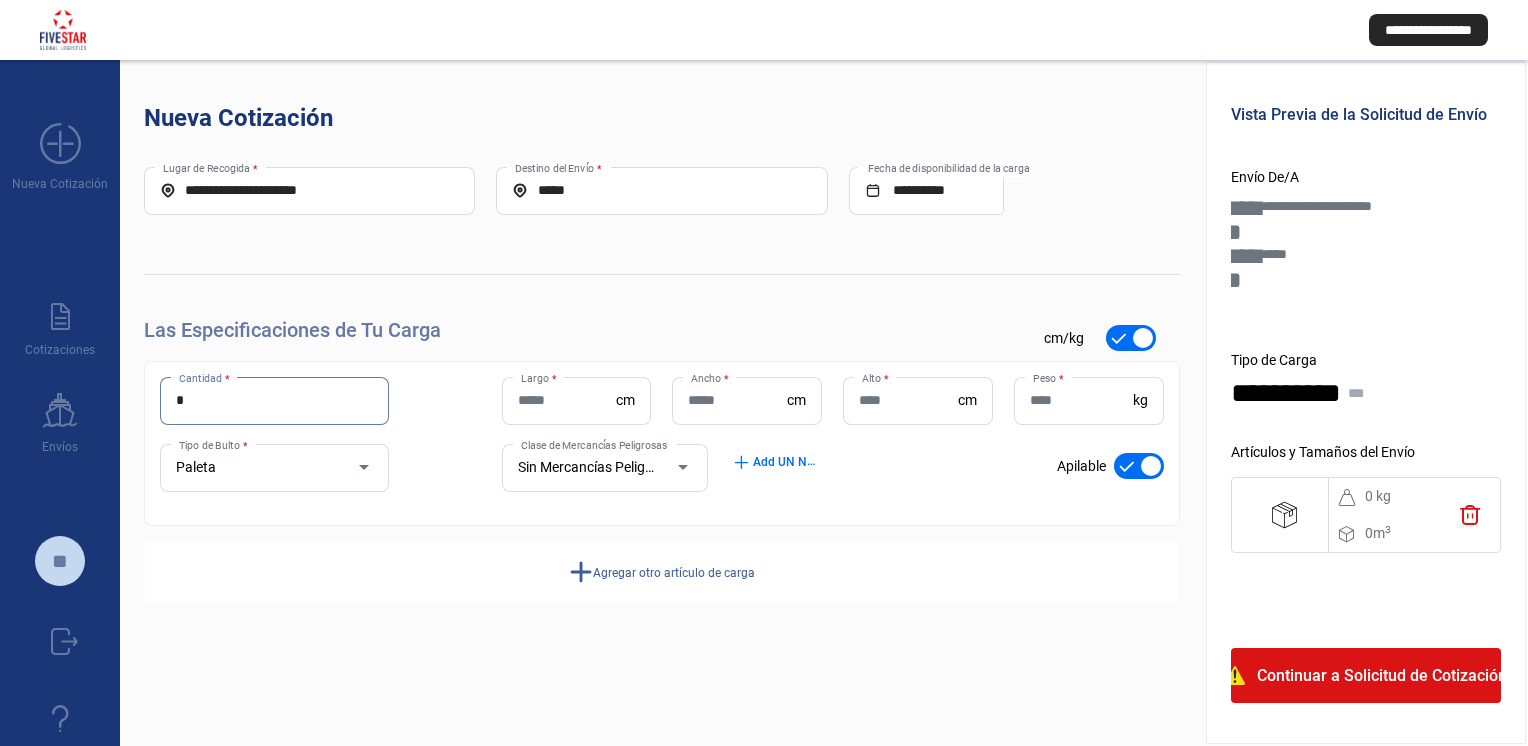 type on "*" 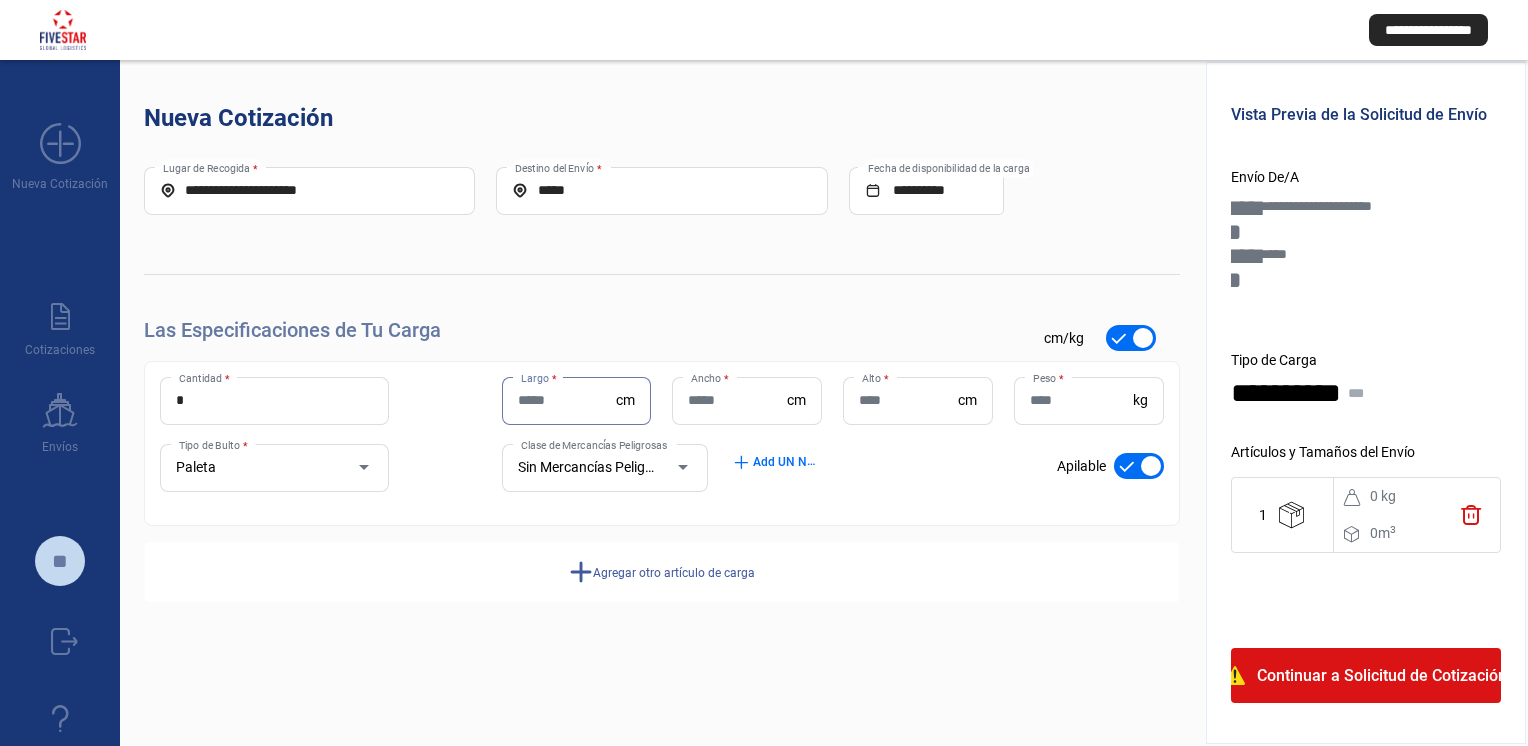 click on "Paleta" at bounding box center [255, 468] 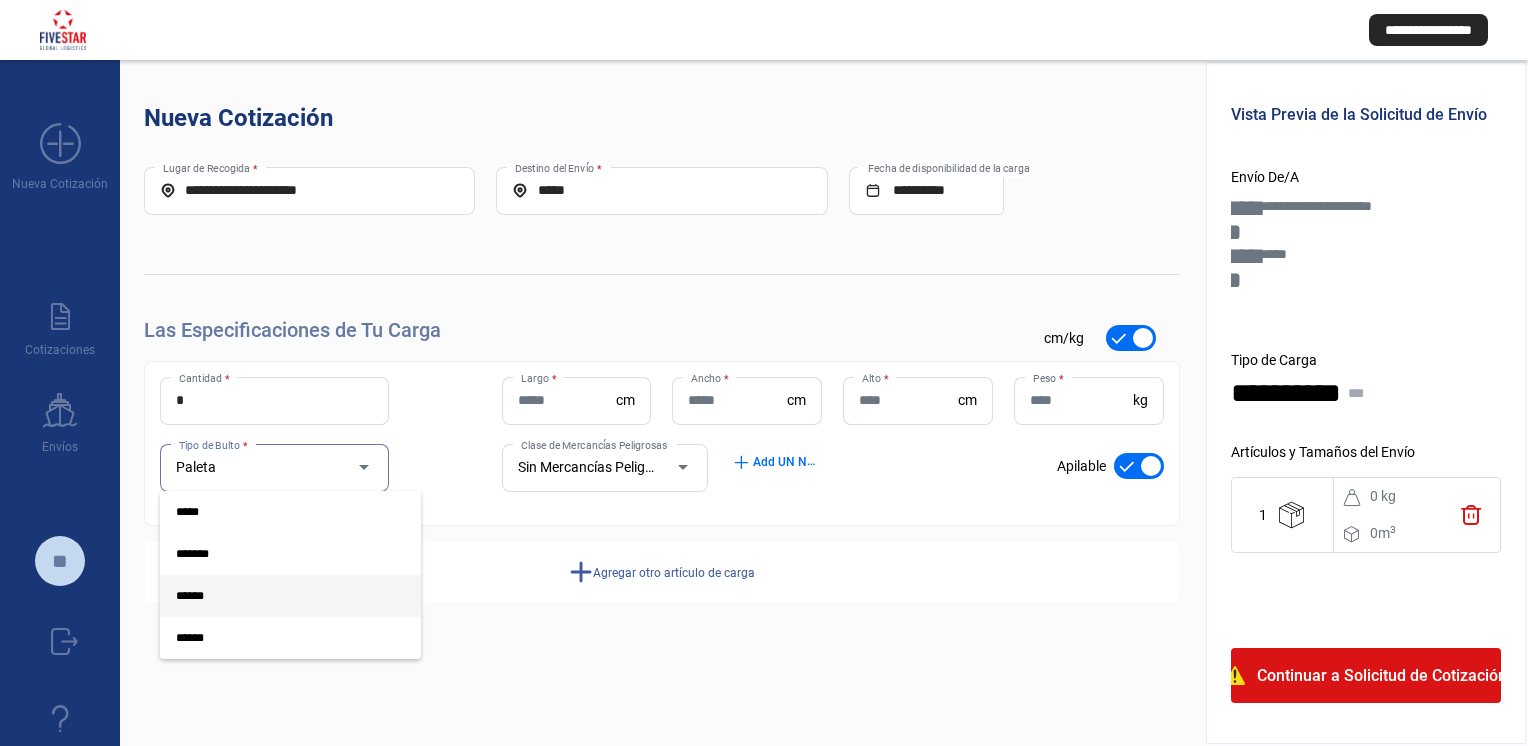 click on "*******" at bounding box center [274, 554] 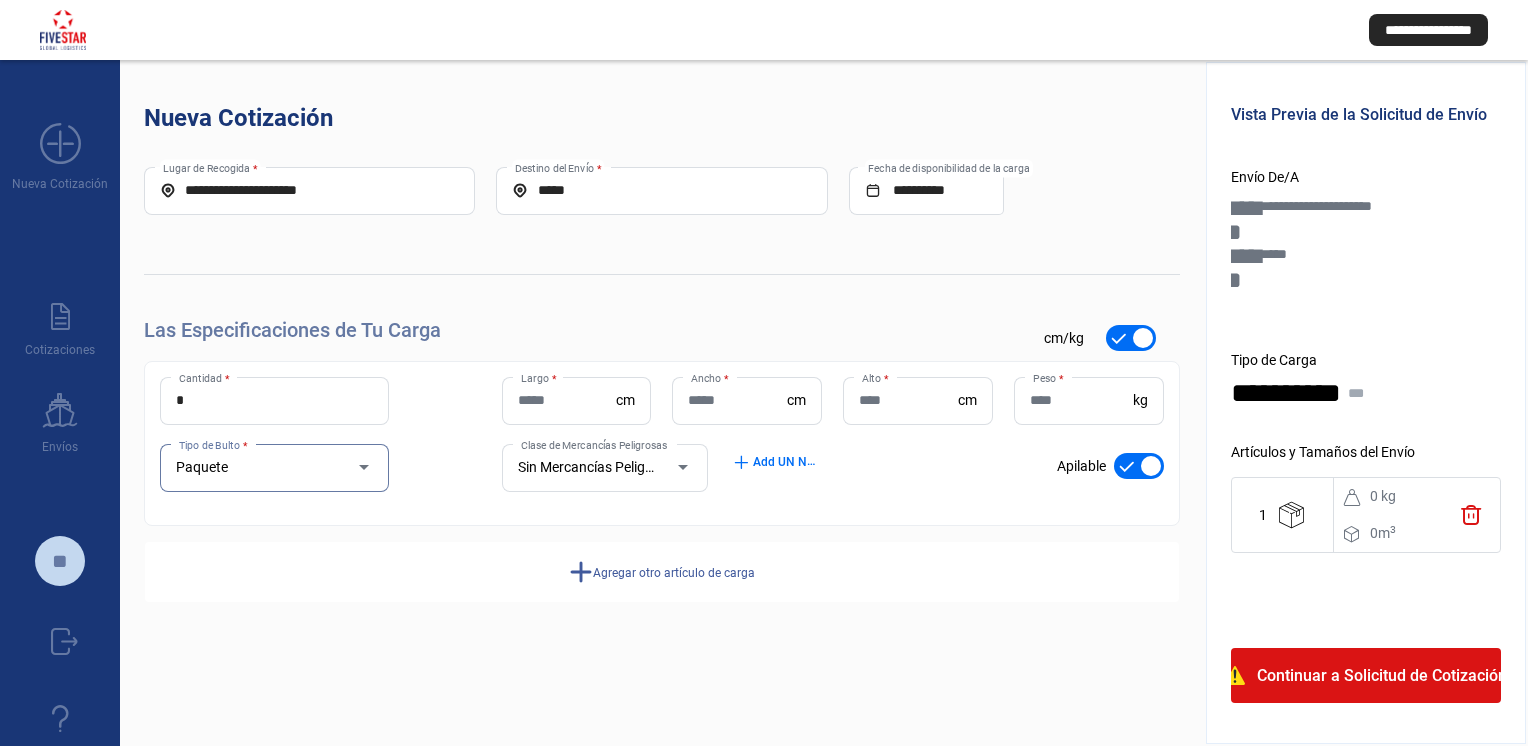 click on "Largo  *" 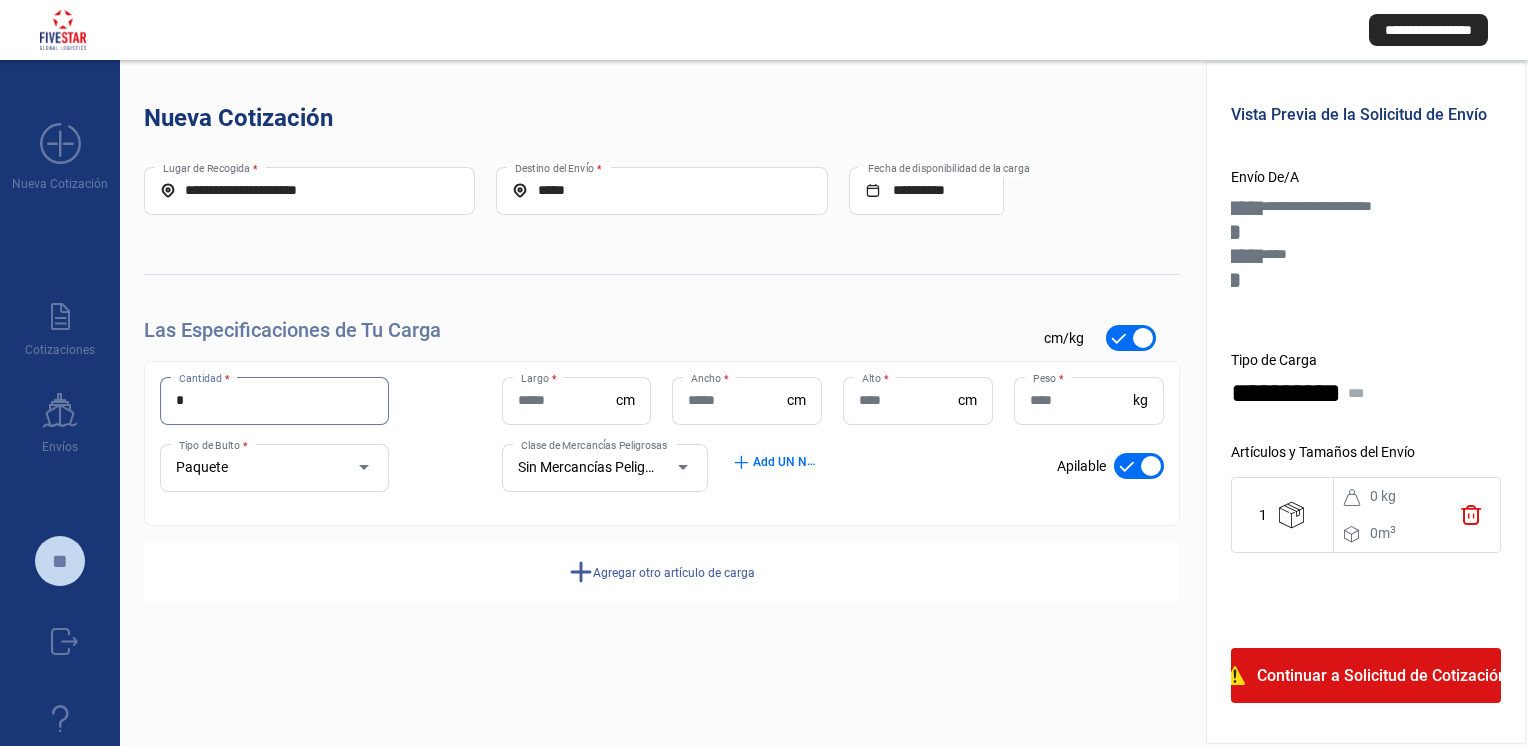 click on "*" at bounding box center (274, 400) 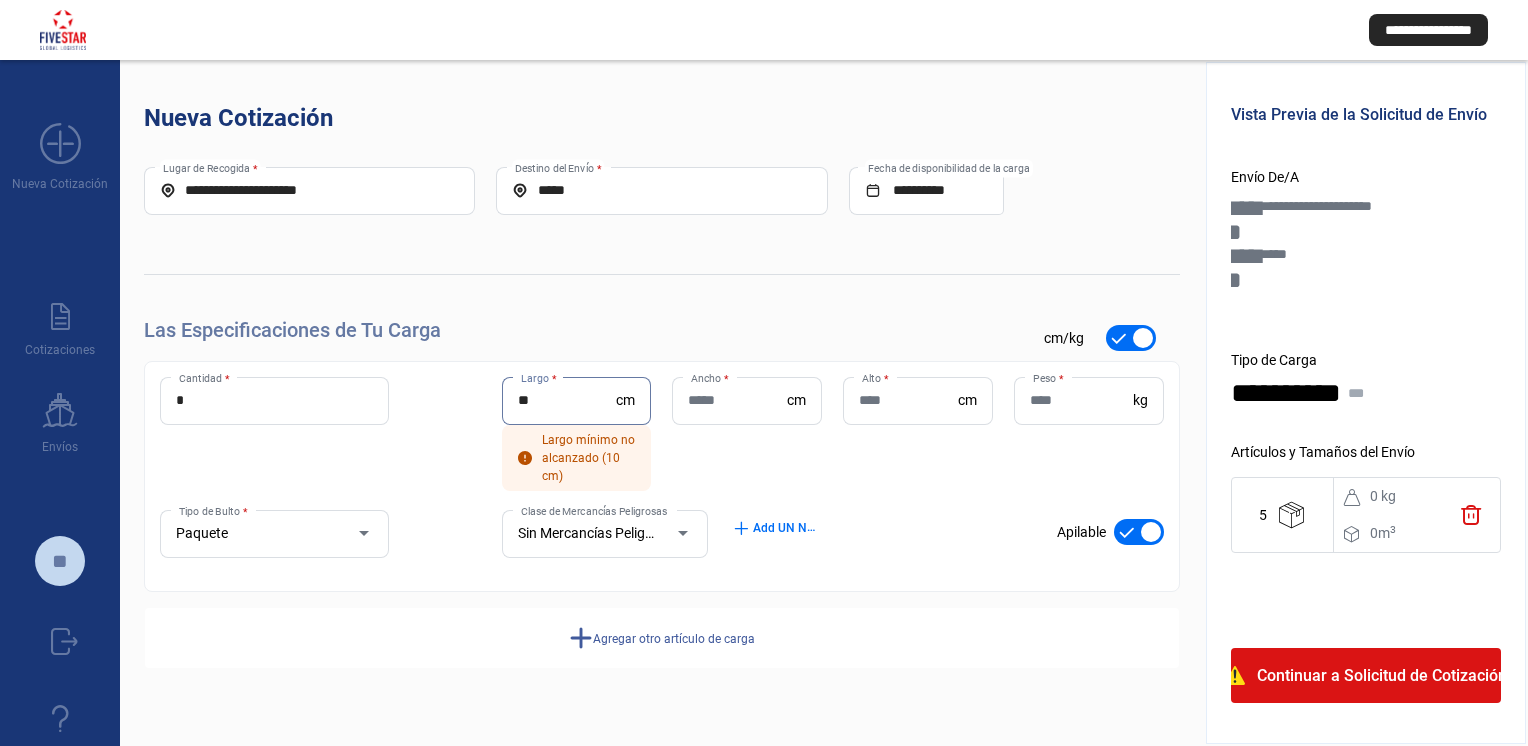 type on "**" 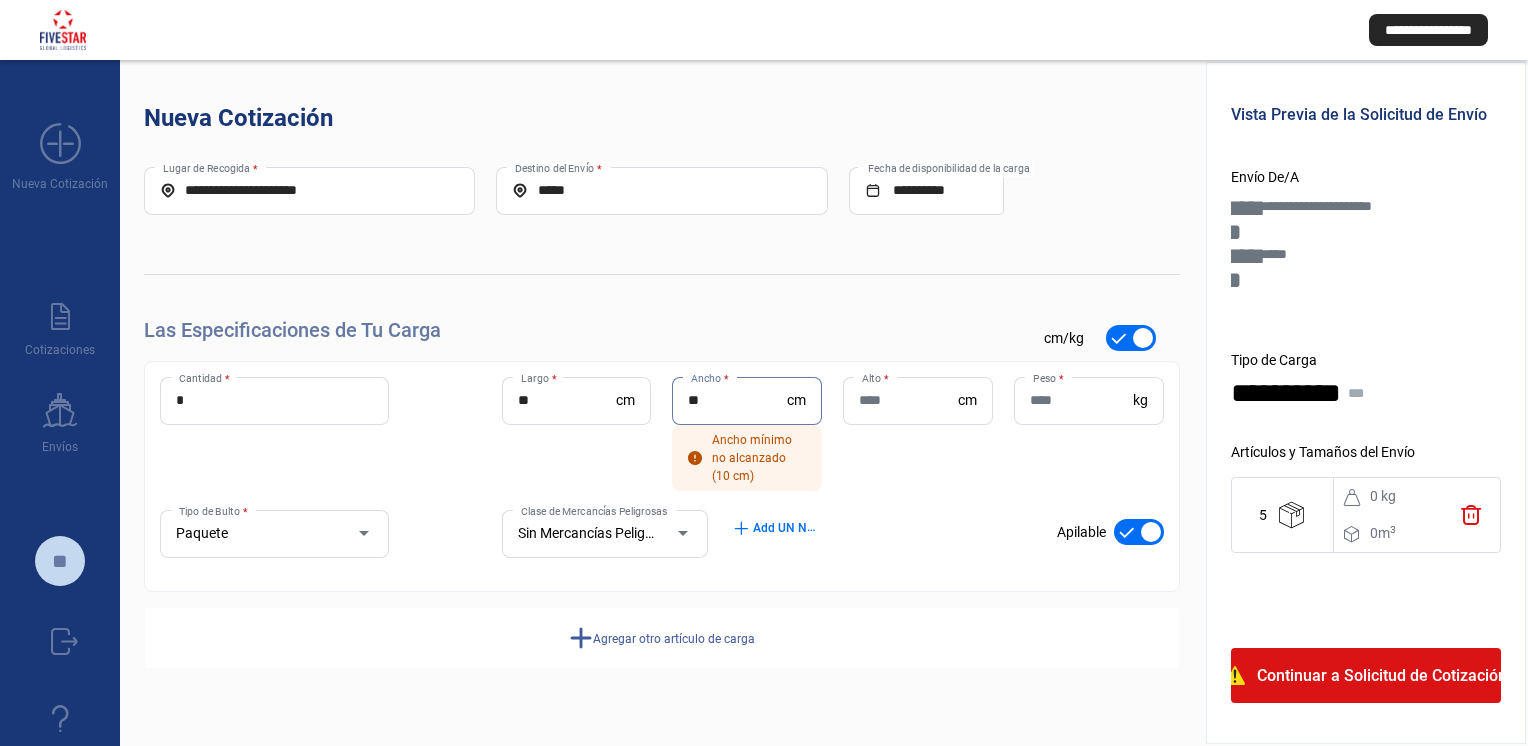 type on "**" 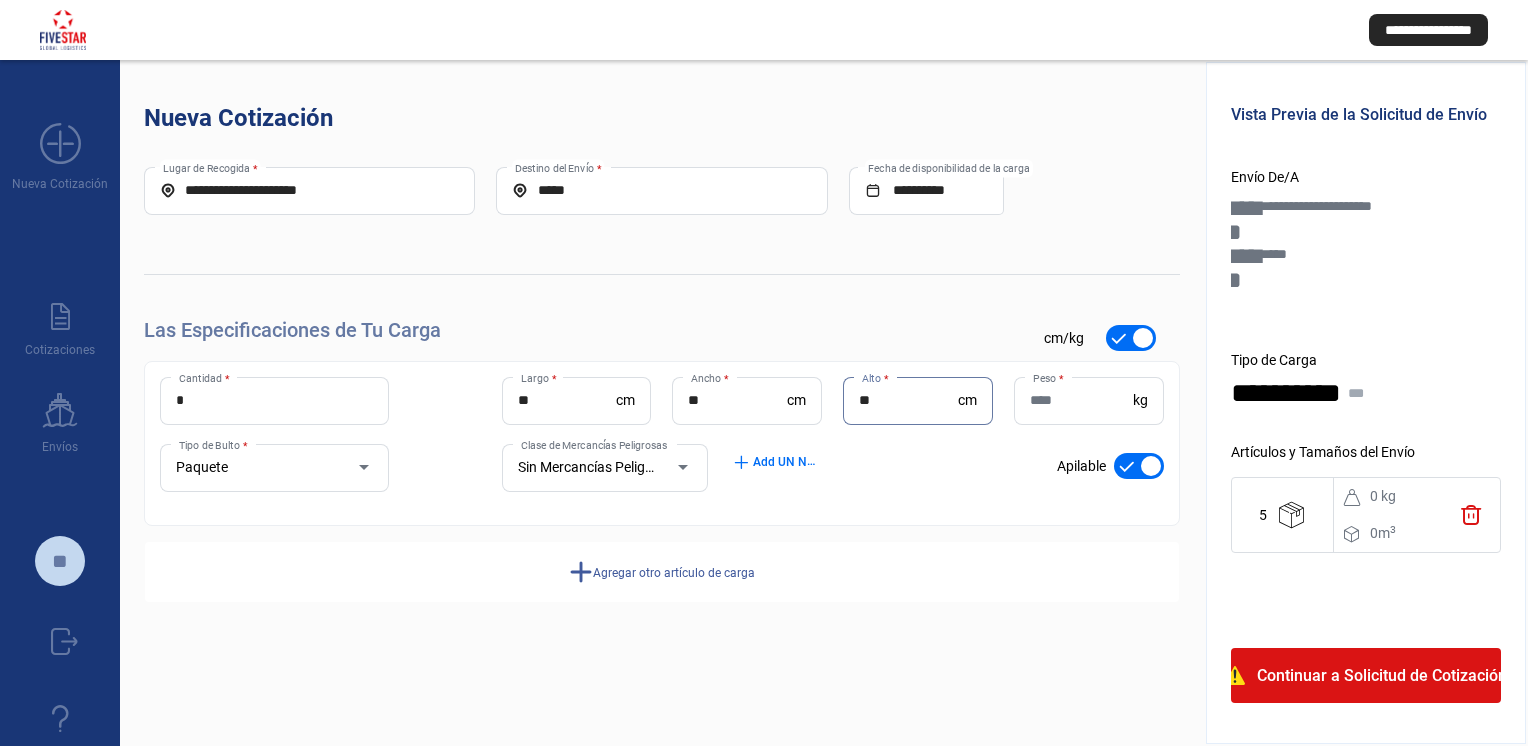 type on "**" 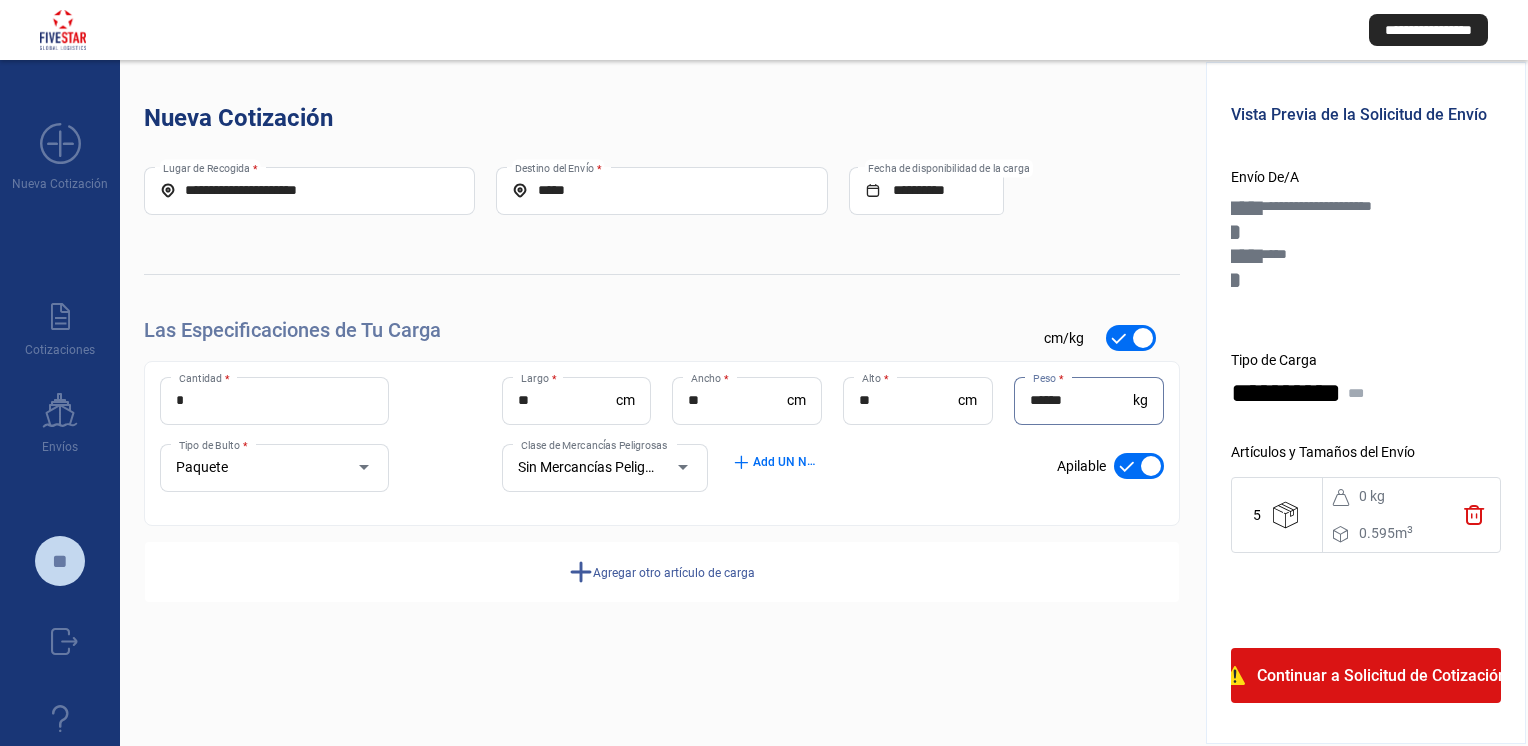 type on "******" 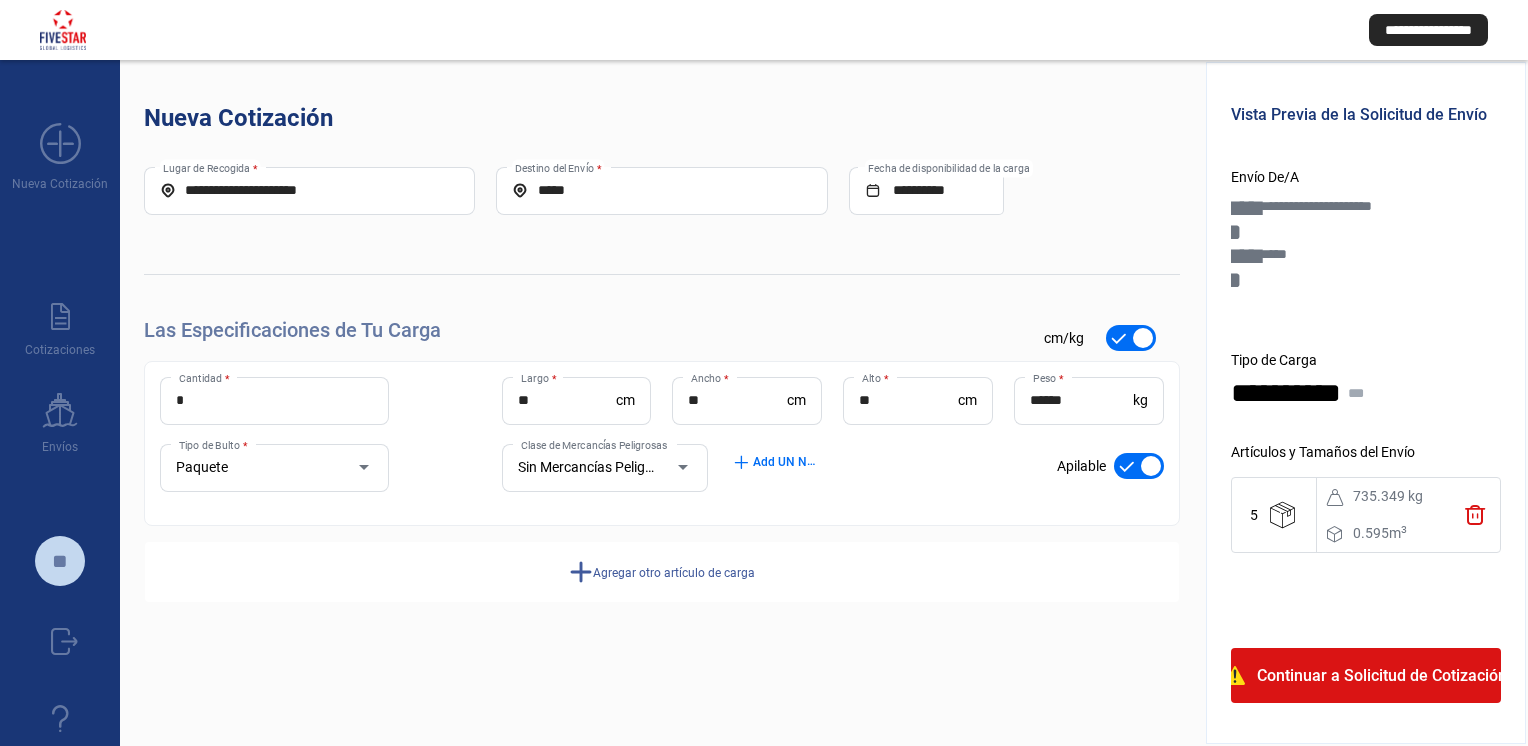 click on "add  Agregar otro artículo de carga" 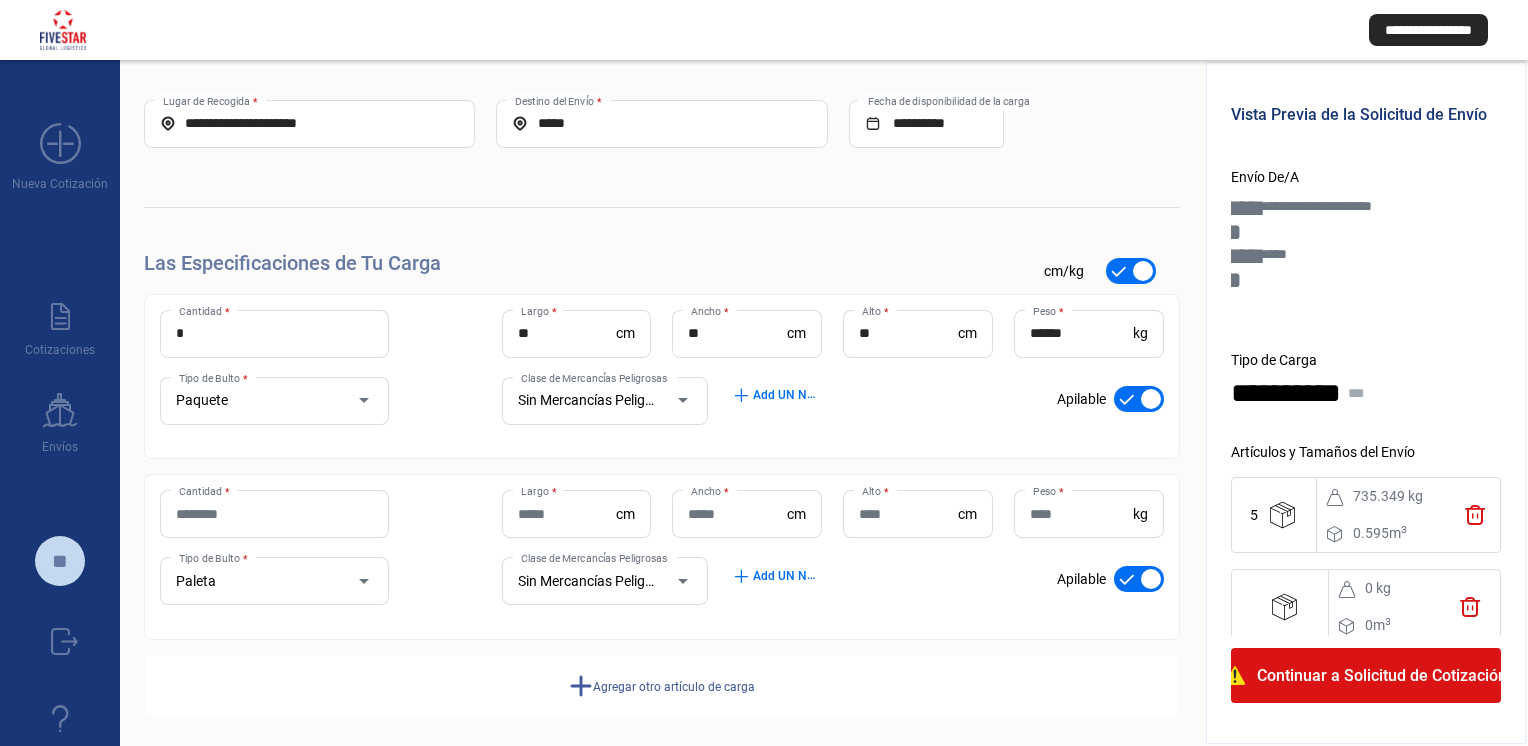 scroll, scrollTop: 76, scrollLeft: 0, axis: vertical 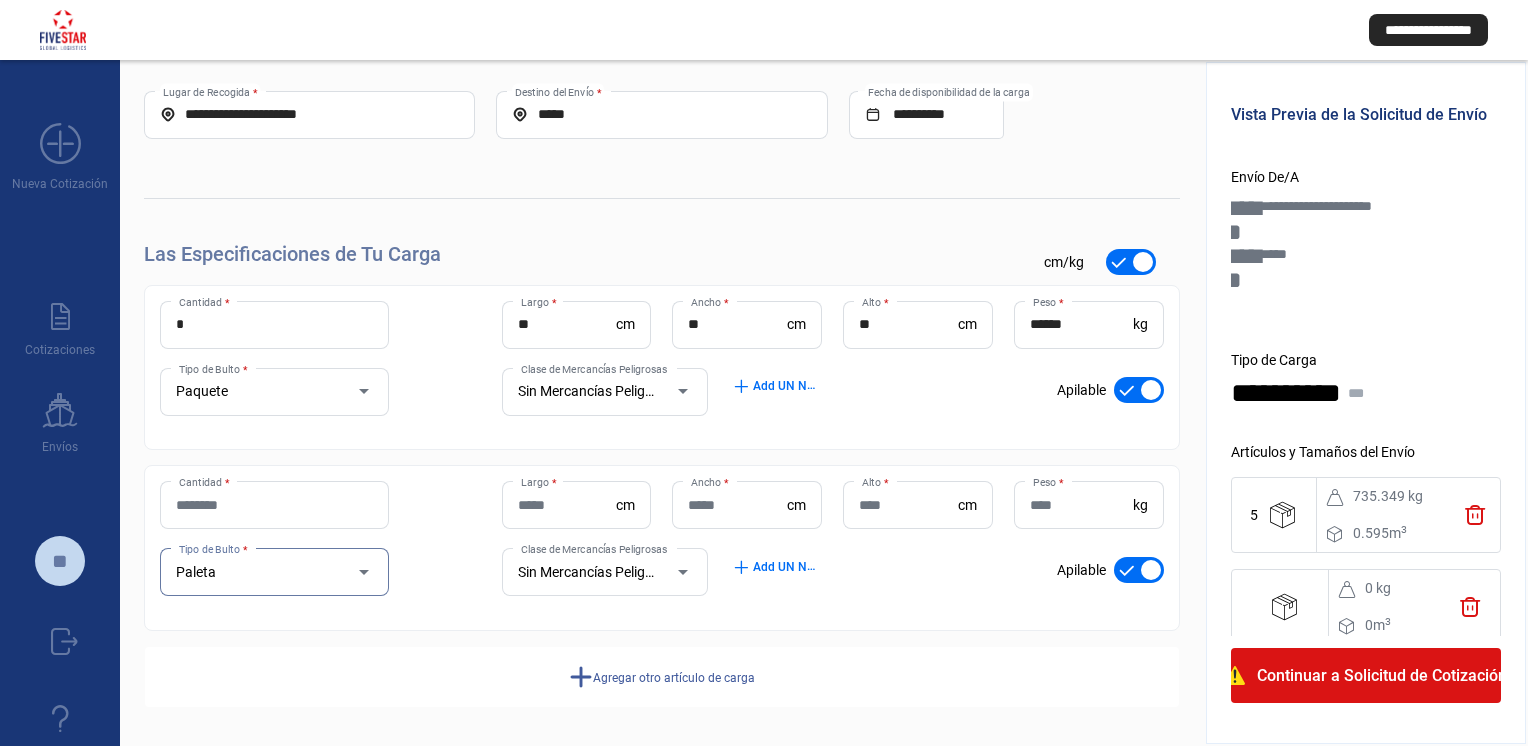 click on "Paleta" at bounding box center [255, 572] 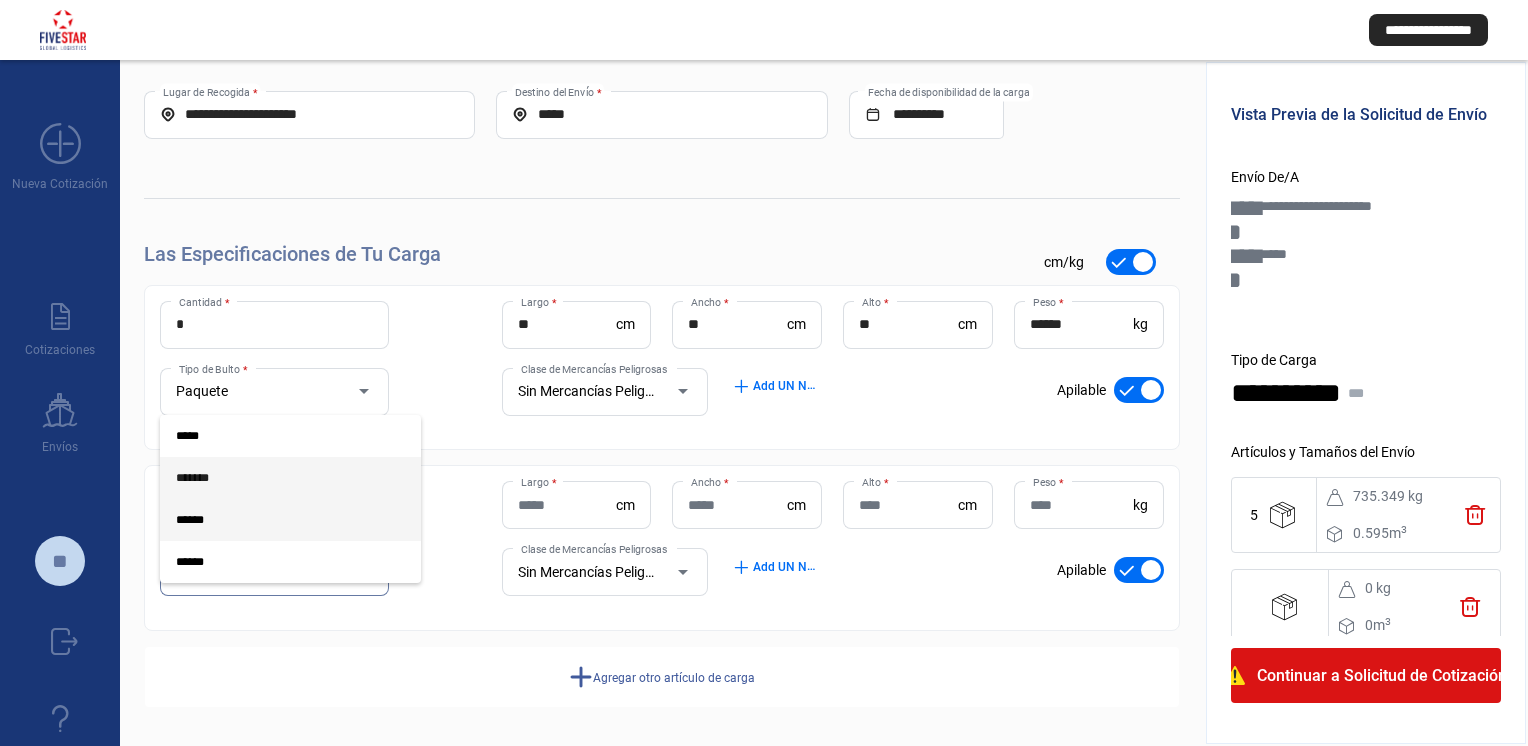 click on "*******" at bounding box center (274, 478) 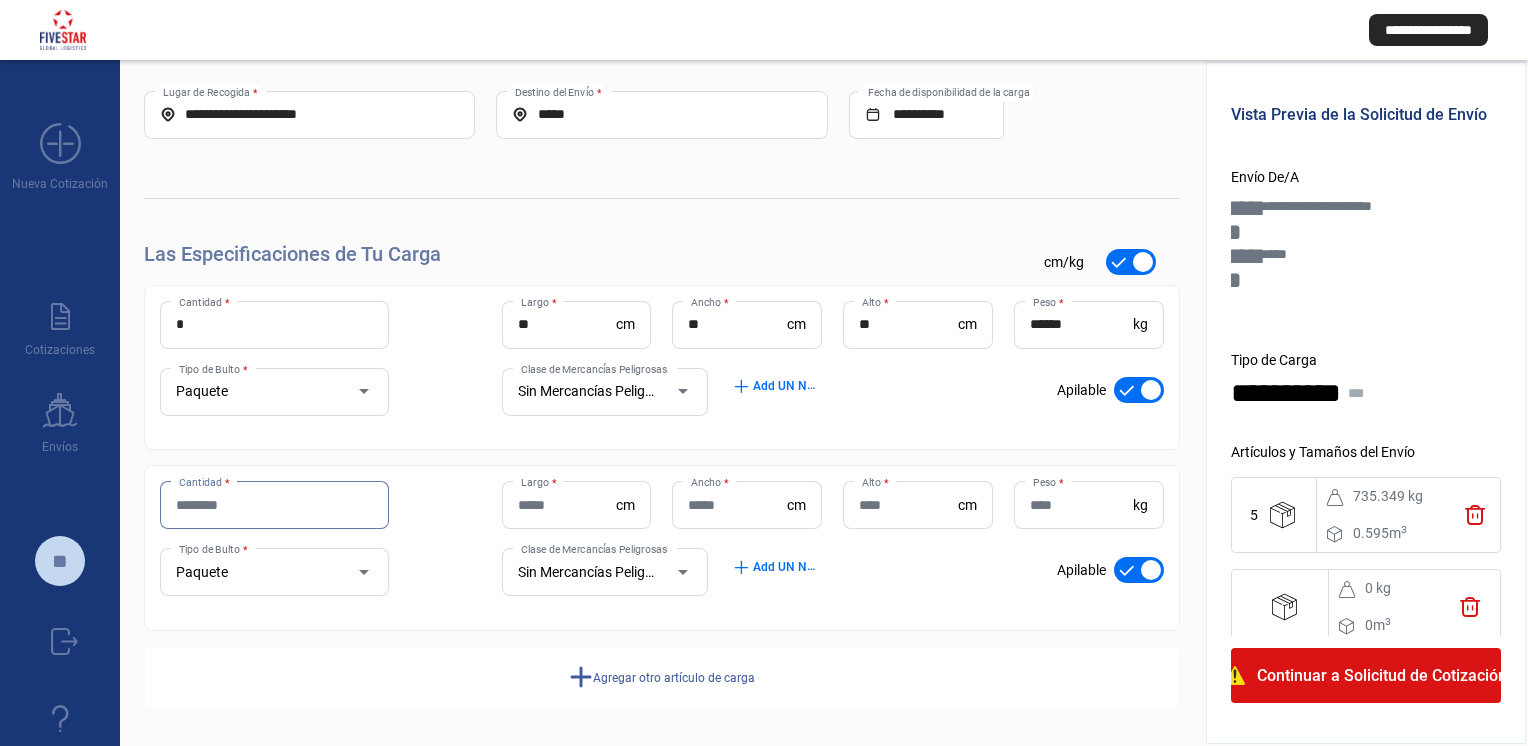 click on "Cantidad *" at bounding box center [274, 505] 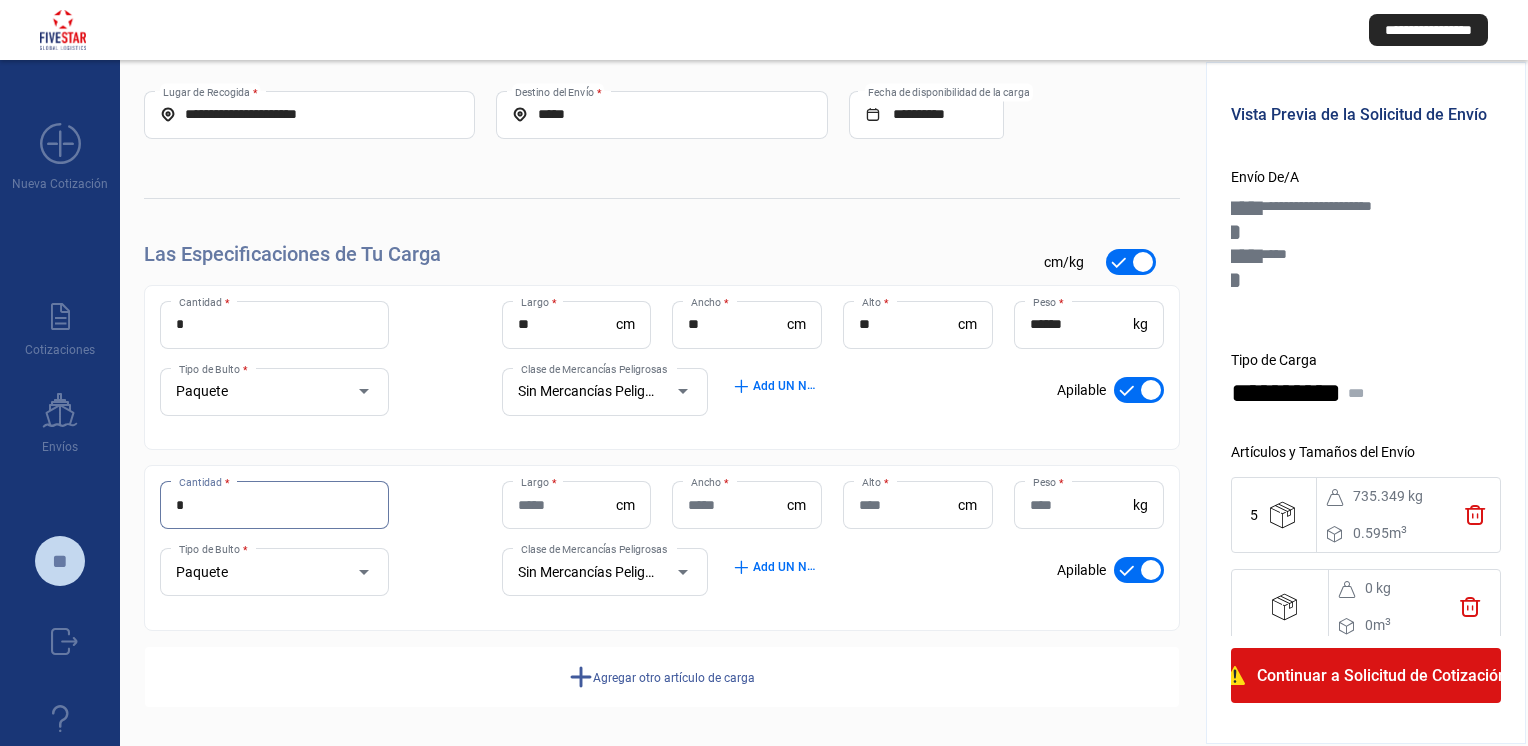 type on "*" 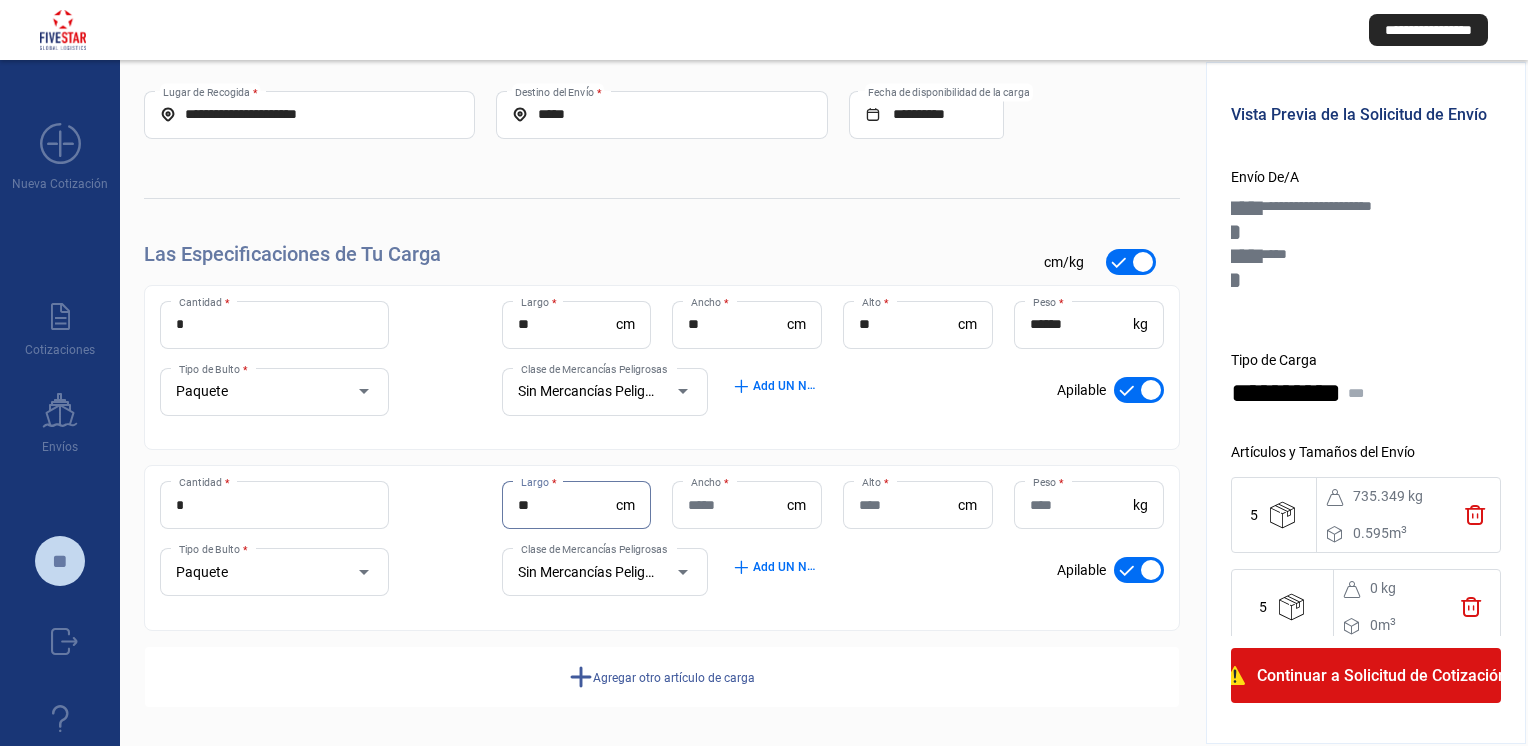 type on "**" 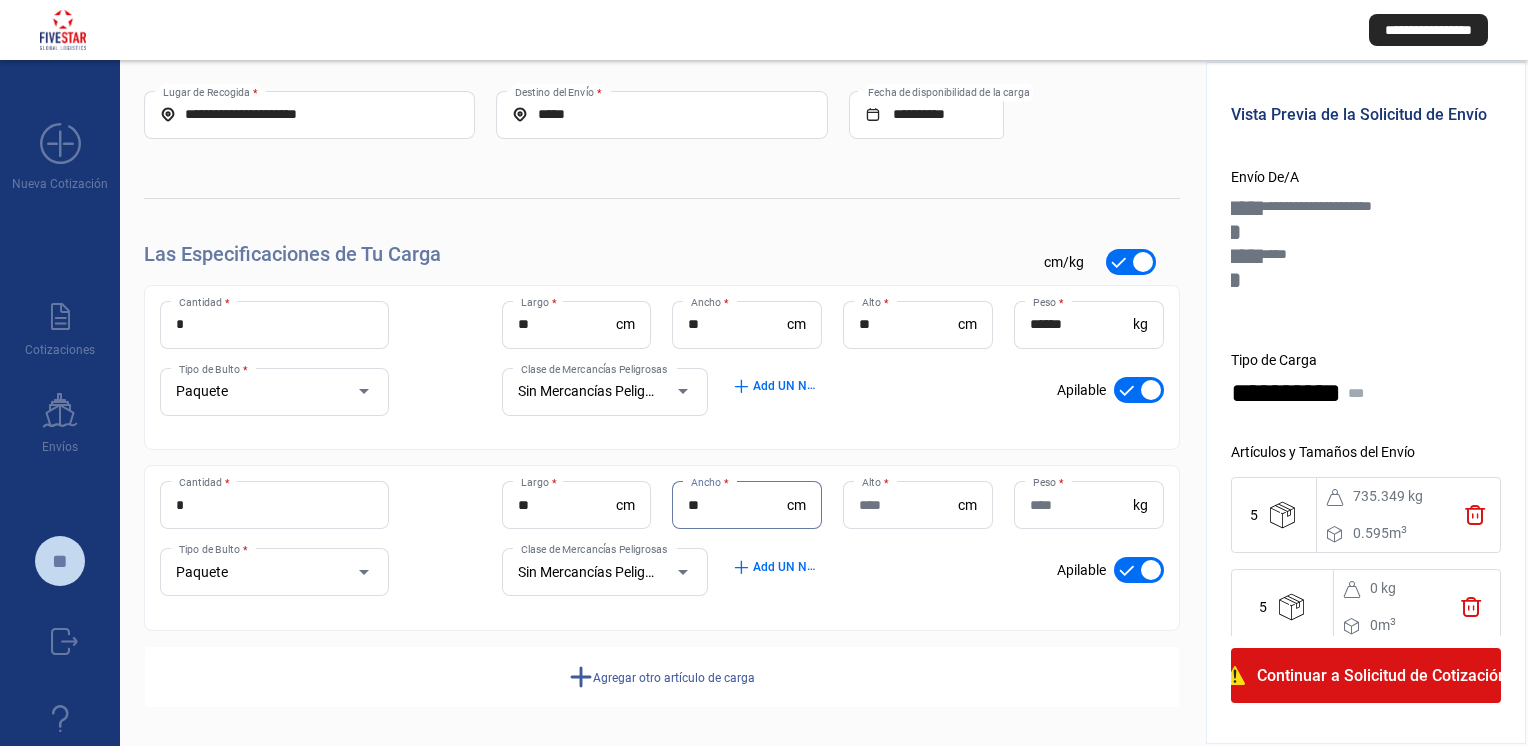type on "**" 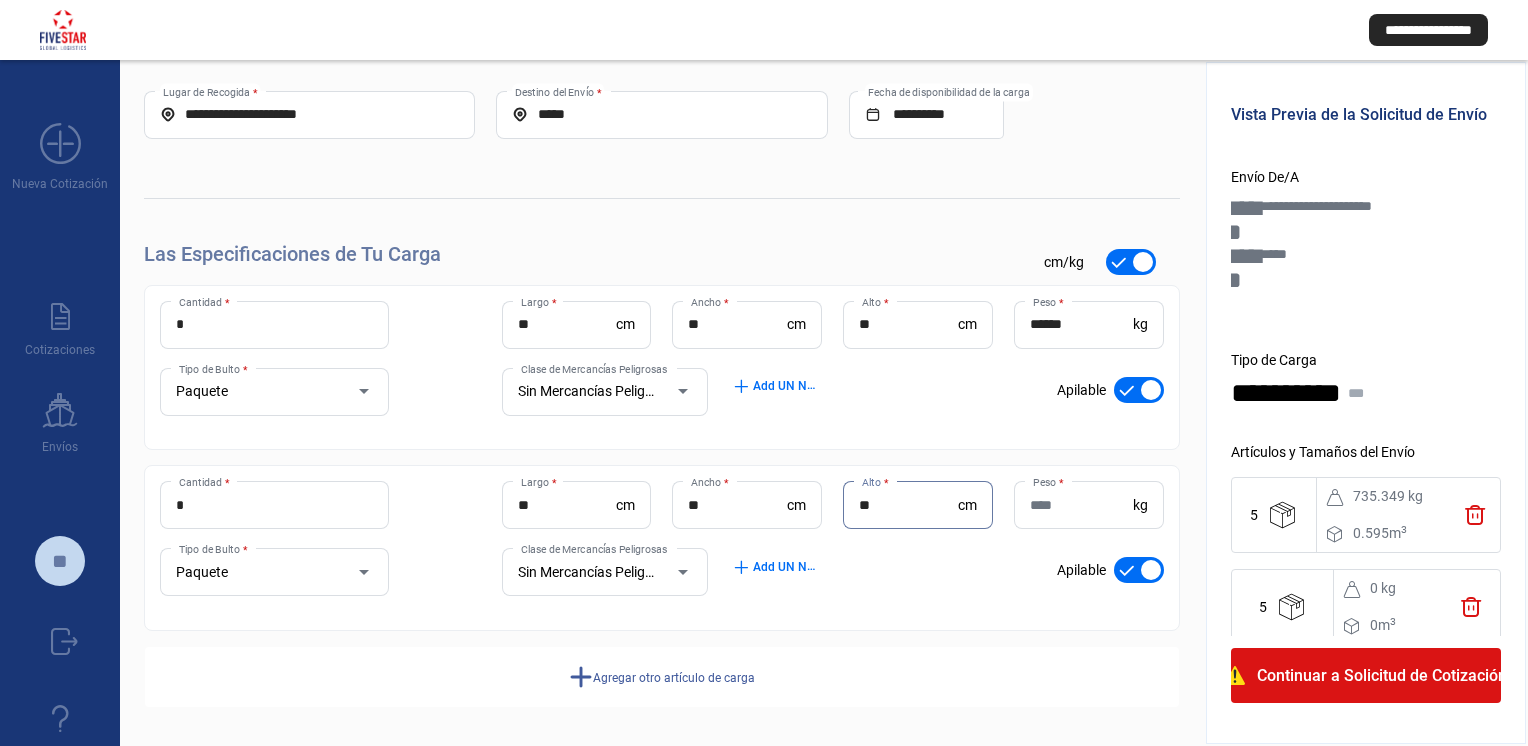 type on "**" 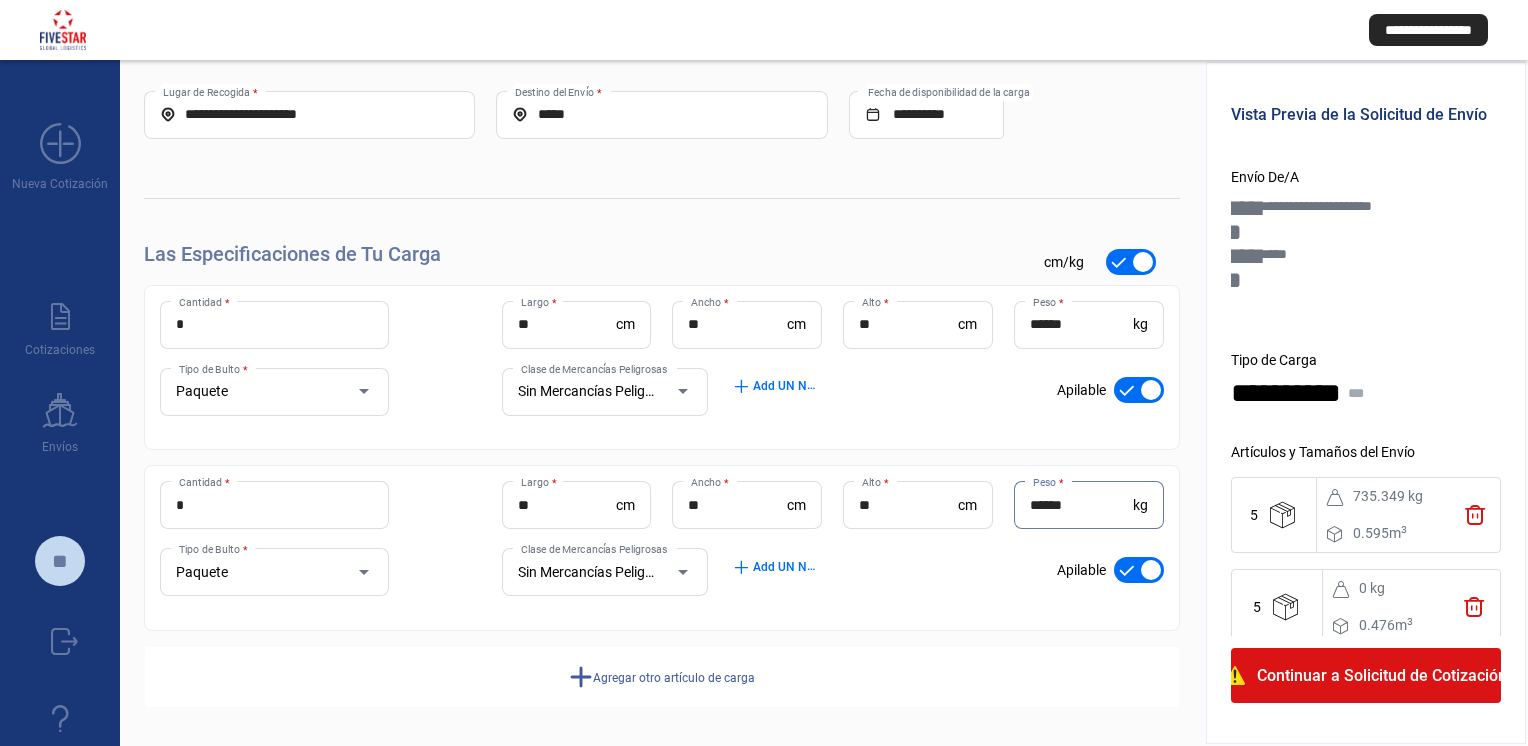 type on "******" 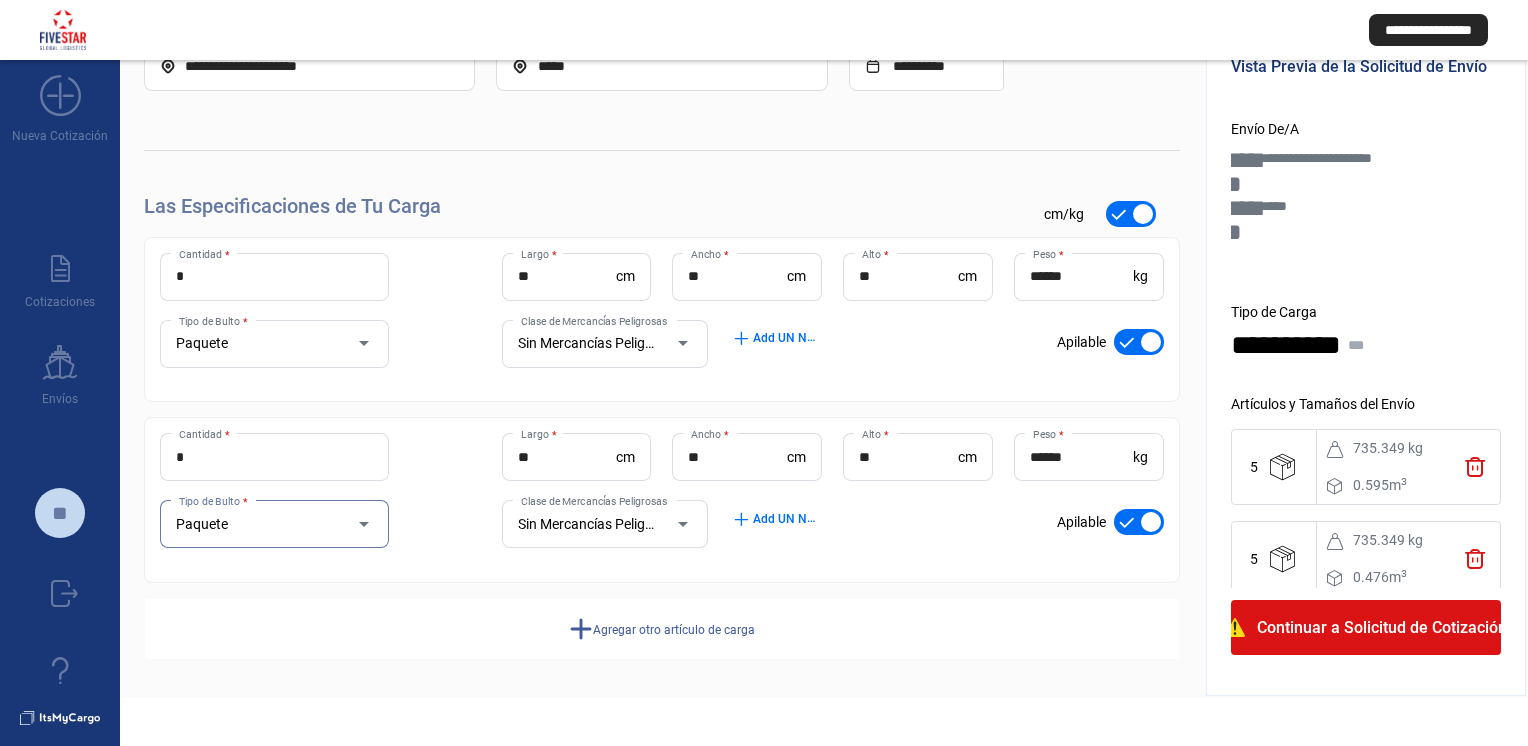 scroll, scrollTop: 71, scrollLeft: 0, axis: vertical 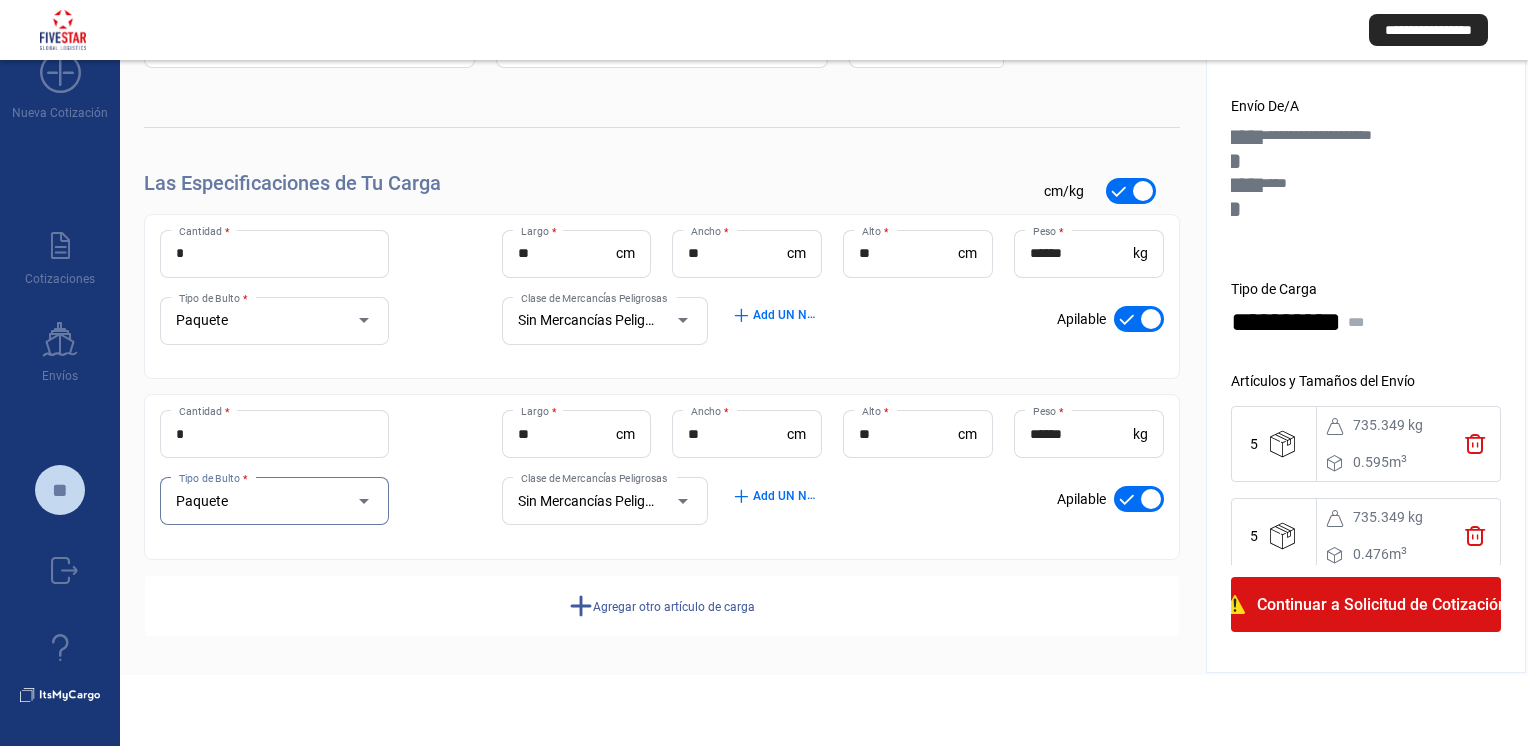 click on "add  Agregar otro artículo de carga" 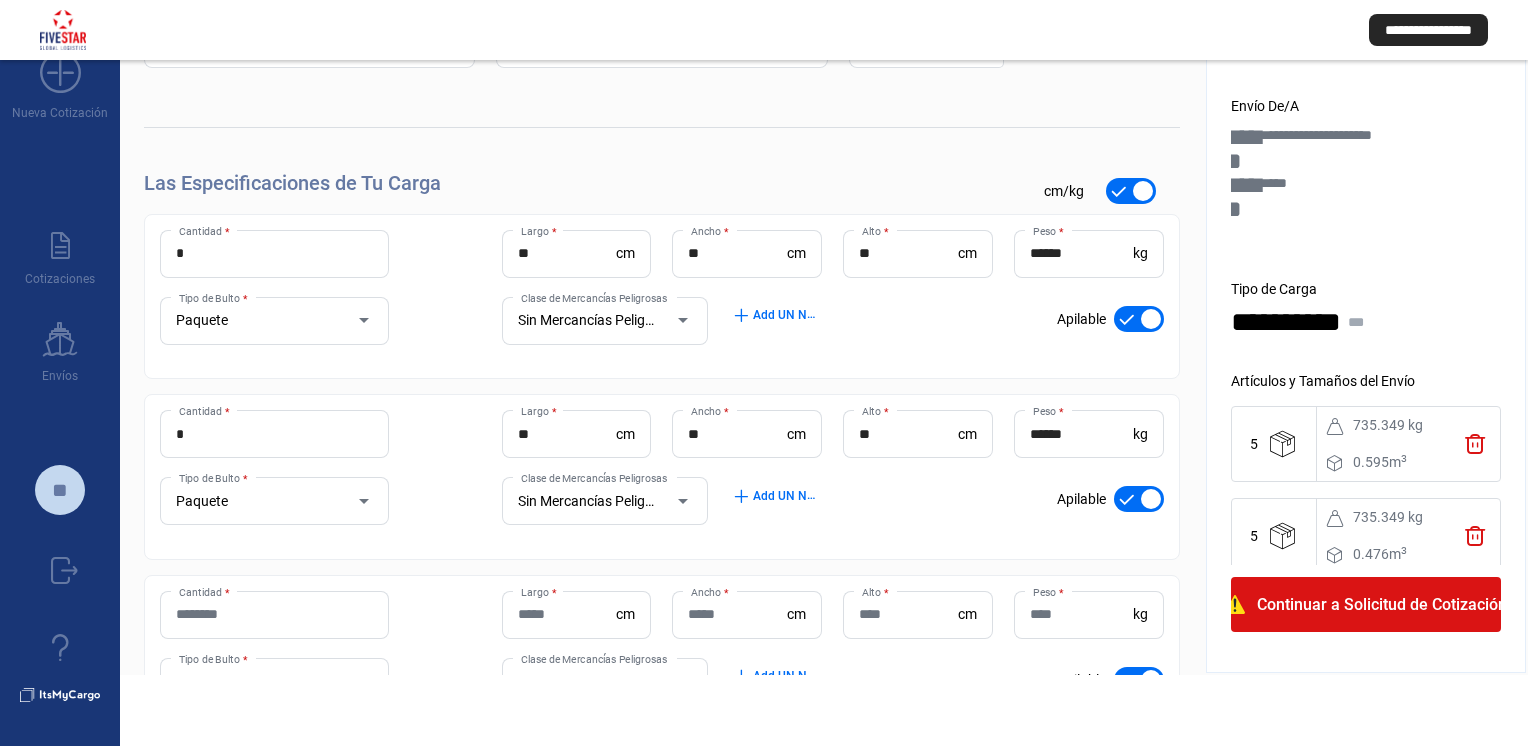 type 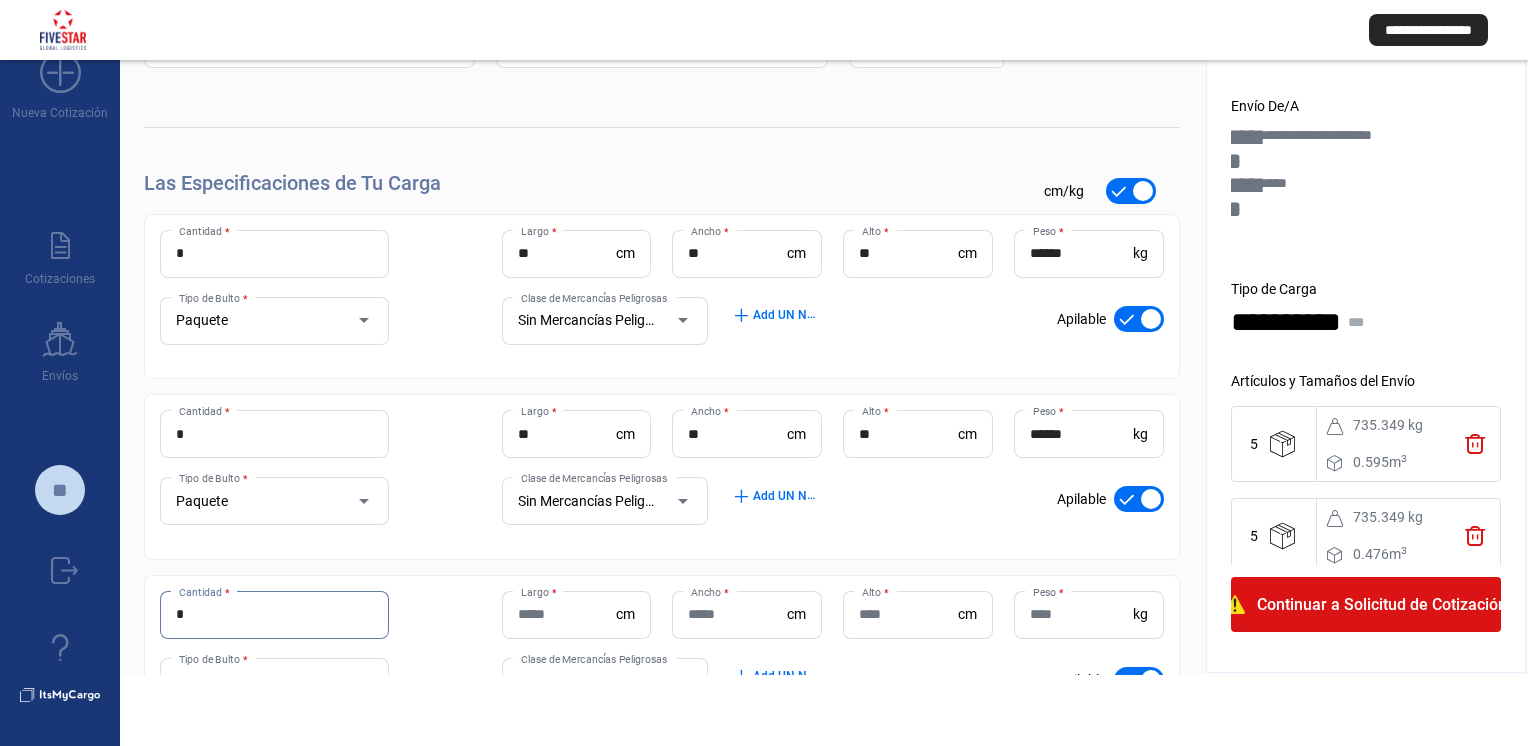 type on "*" 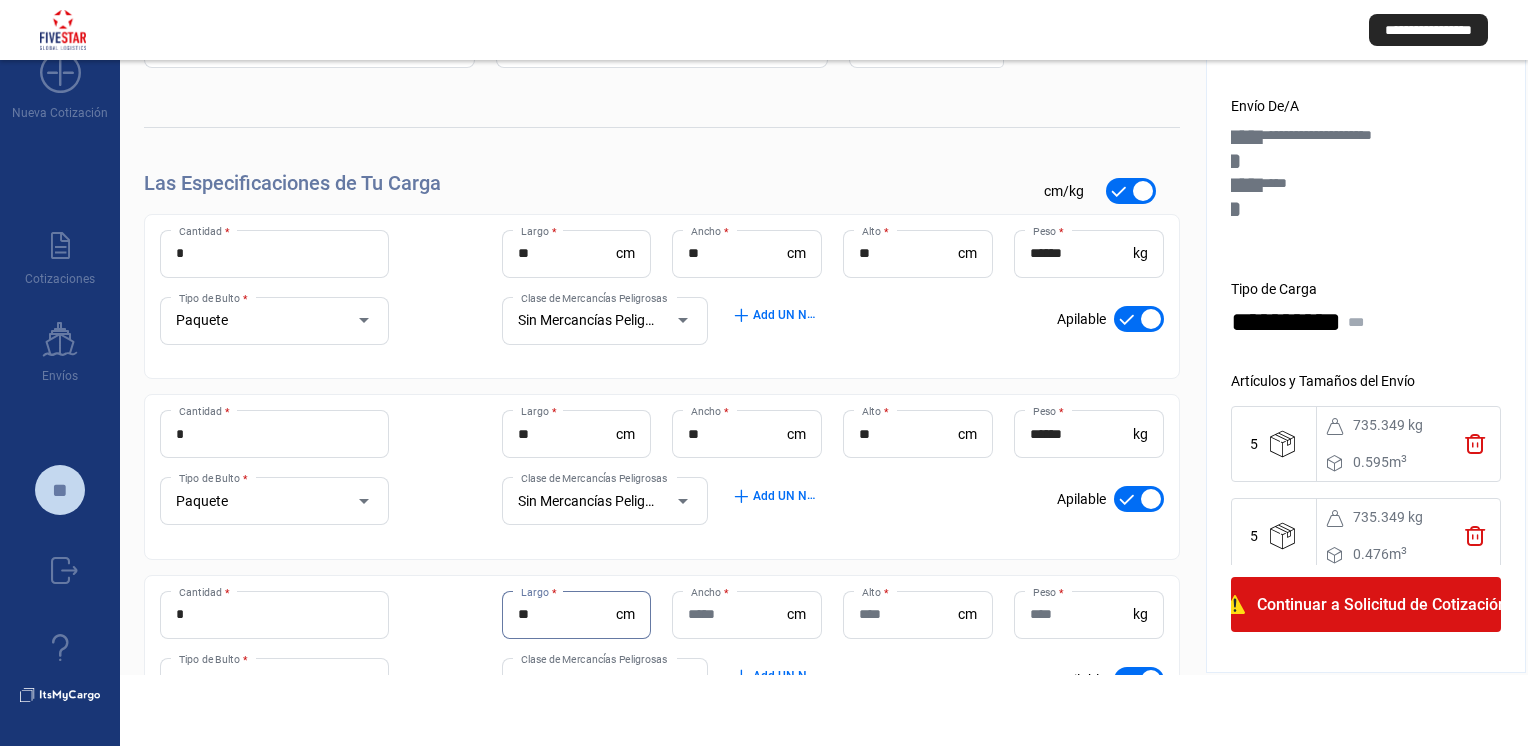 type on "**" 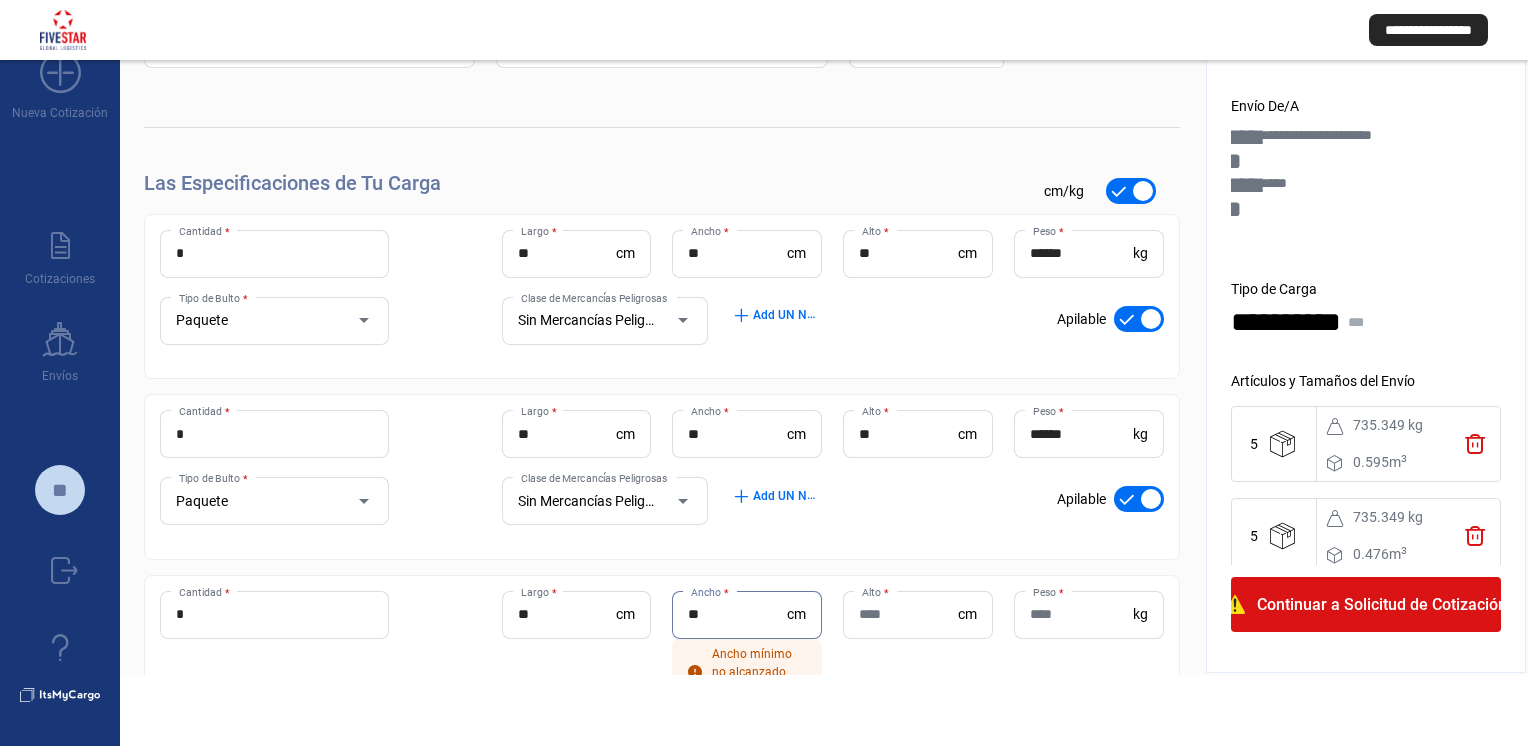 type on "**" 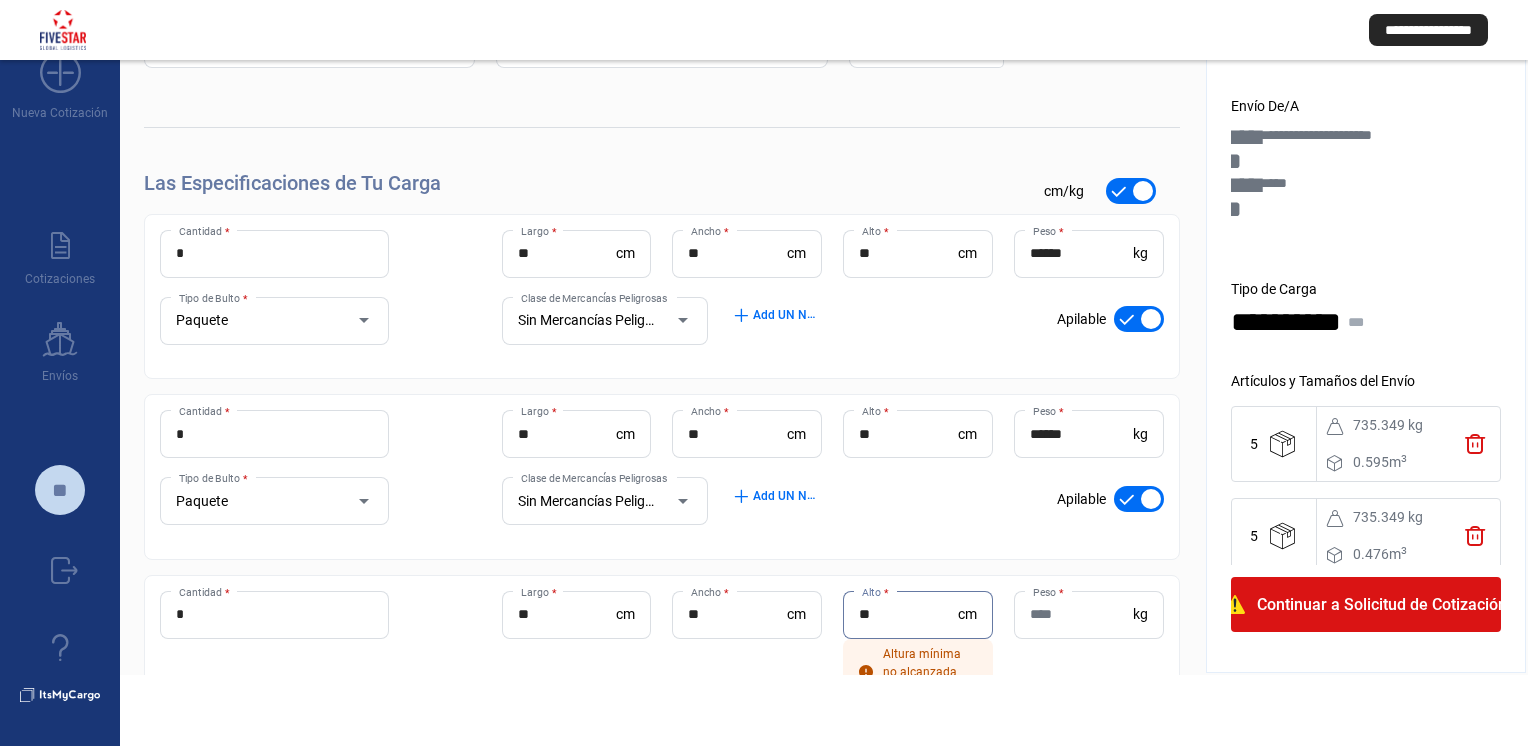 type on "**" 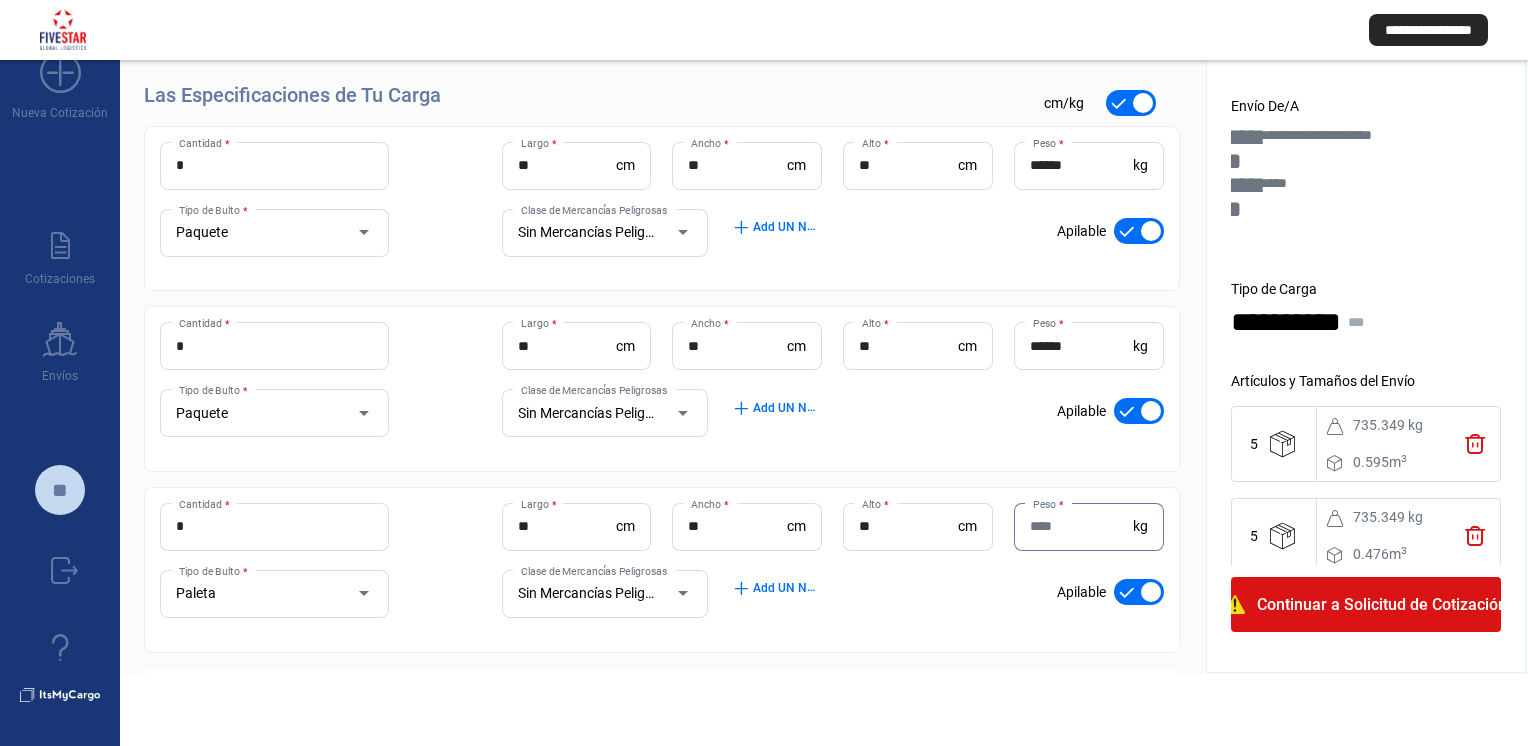 scroll, scrollTop: 256, scrollLeft: 0, axis: vertical 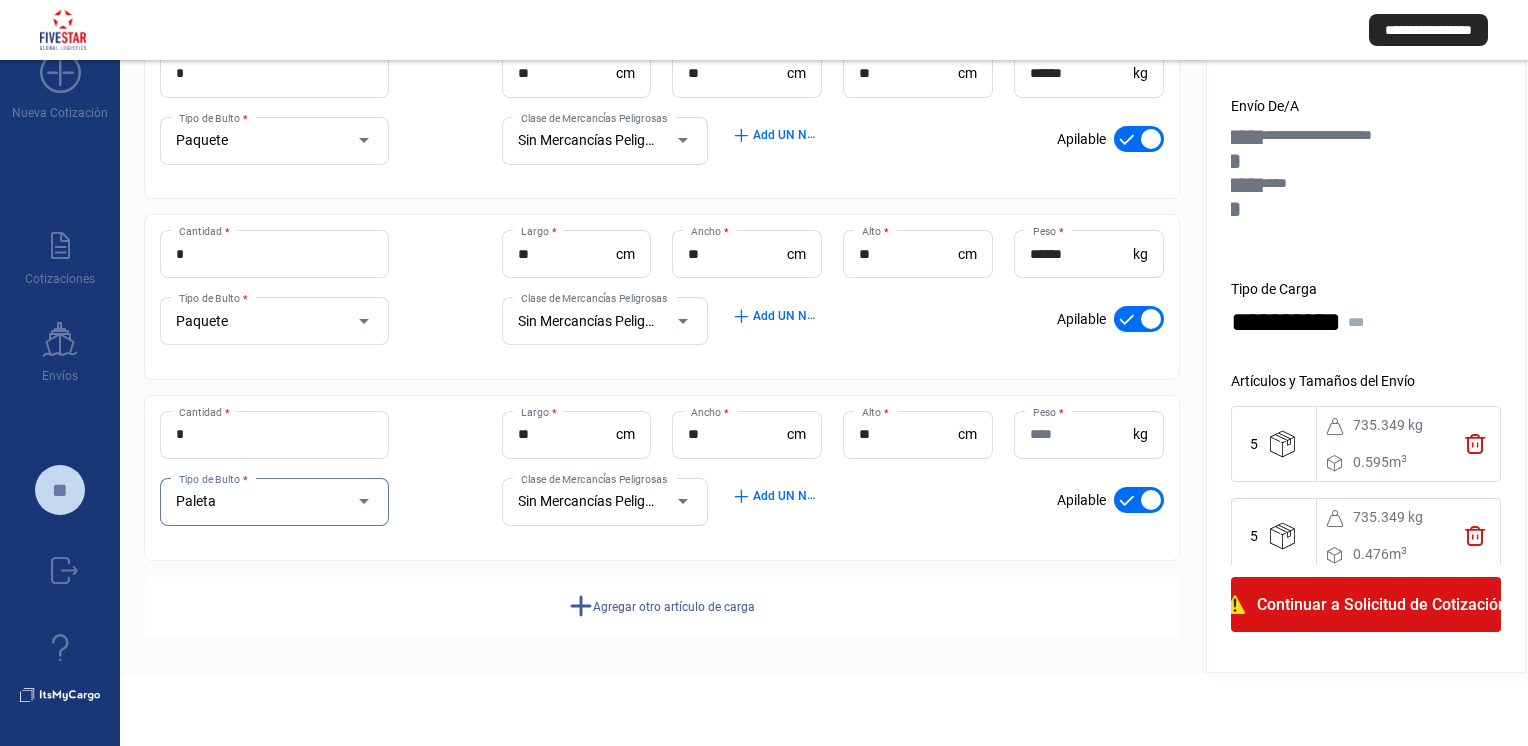 click on "Paleta" at bounding box center [255, 502] 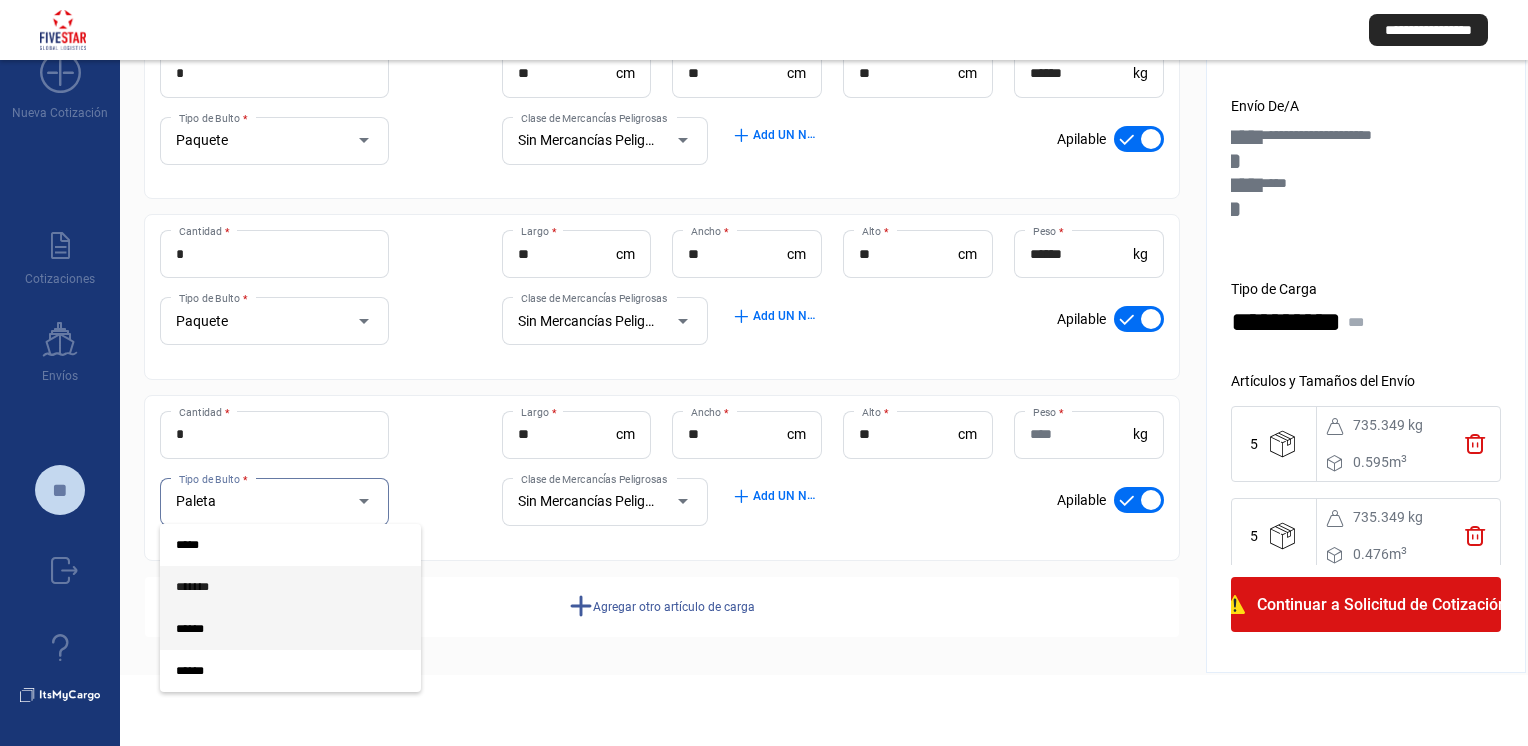 click on "*******" at bounding box center (274, 587) 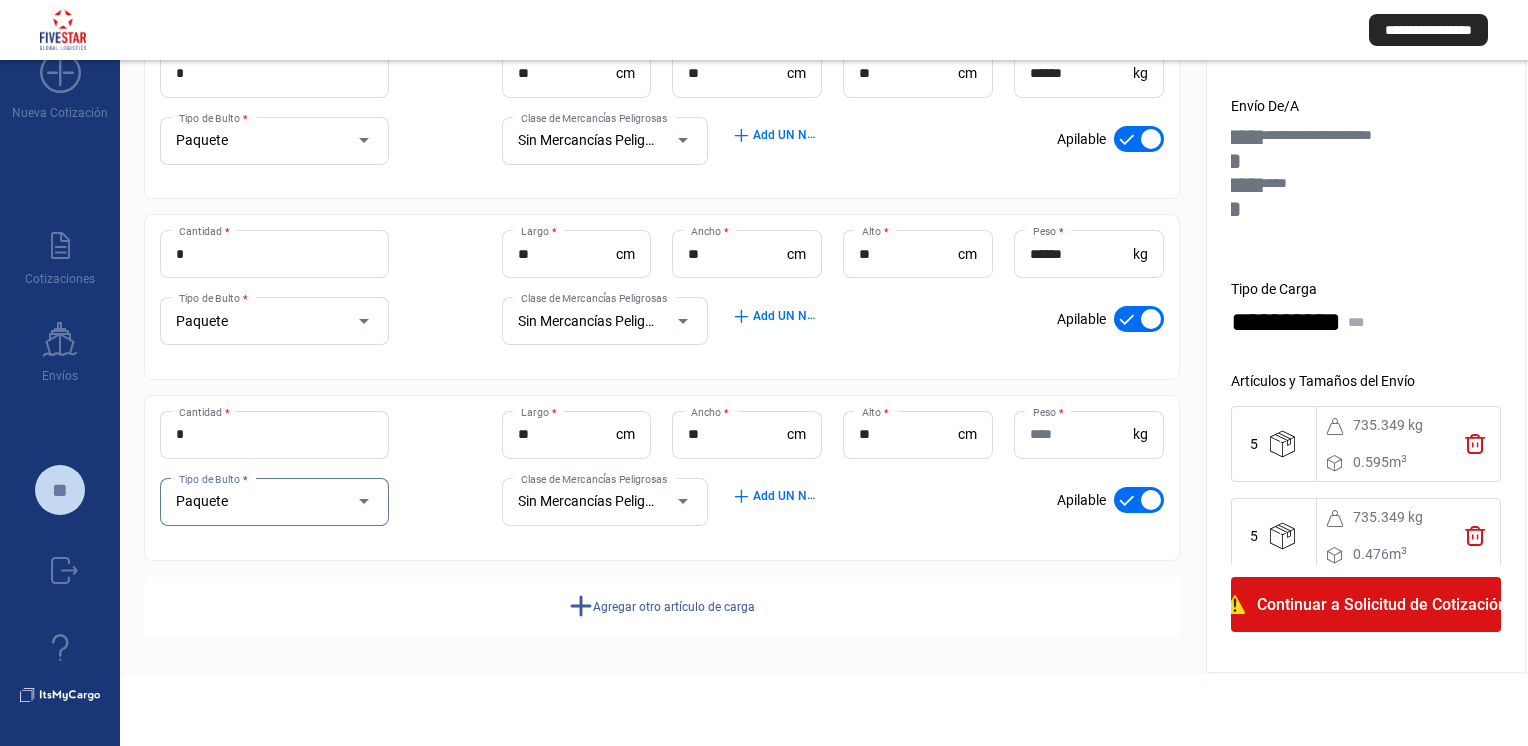 click on "Peso  *" 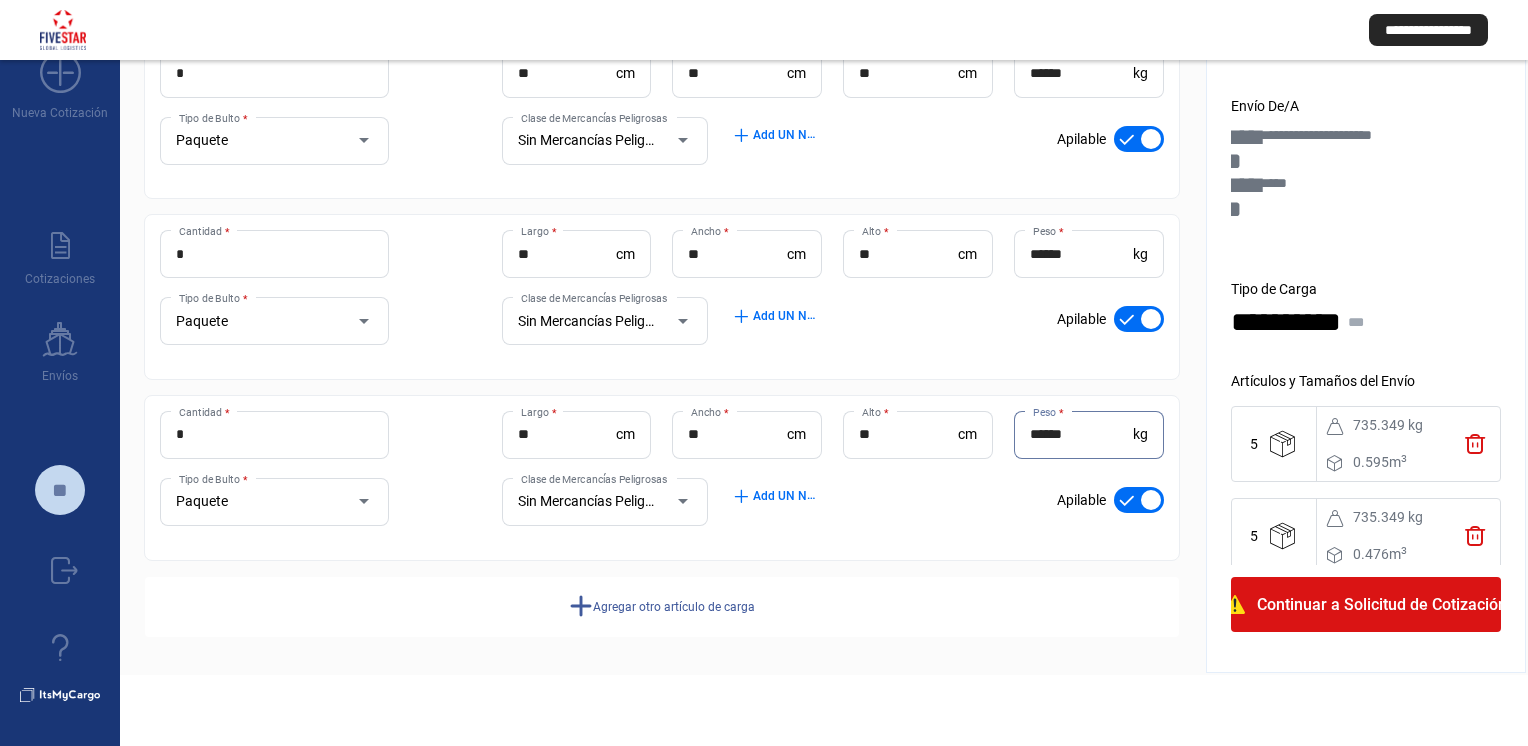 type on "******" 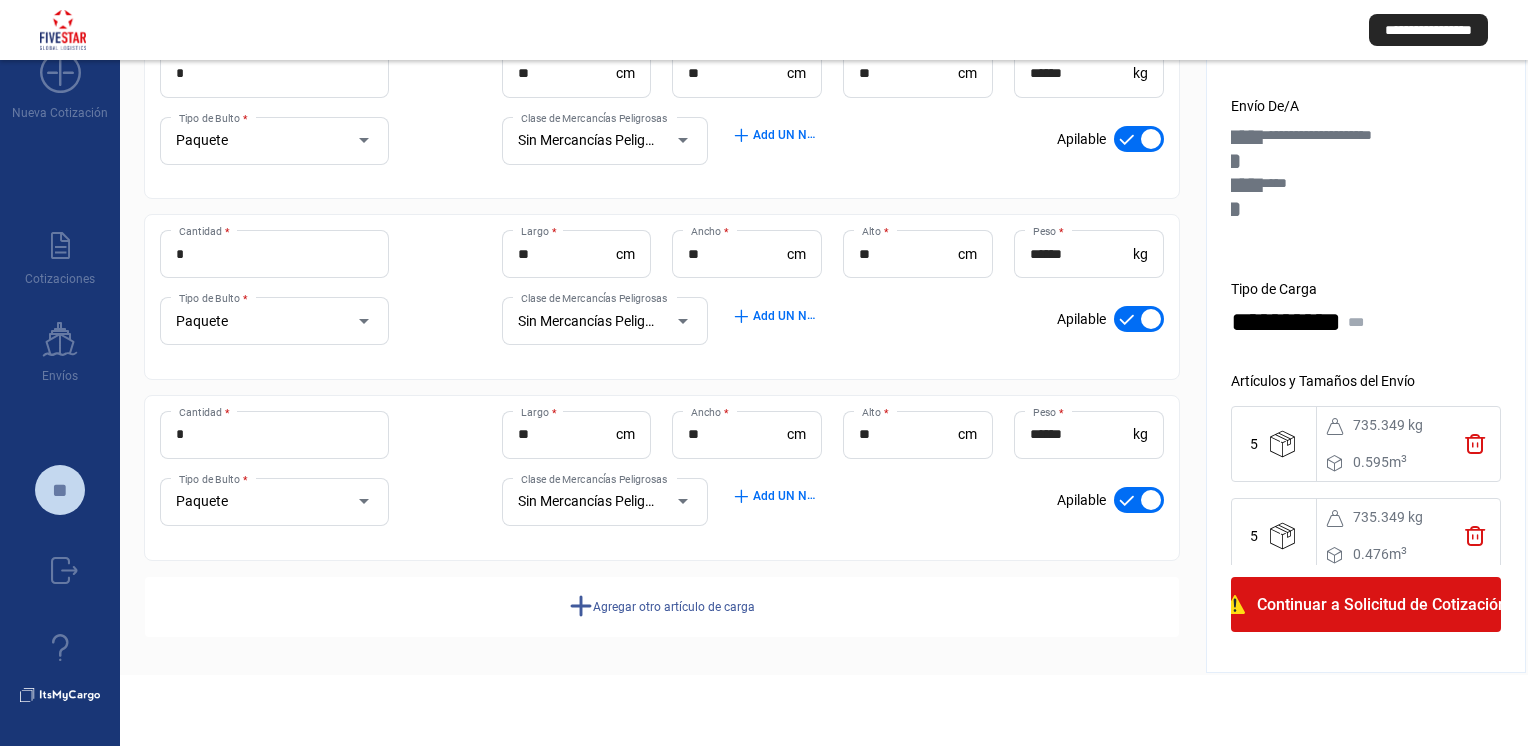 click on "Agregar otro artículo de carga" 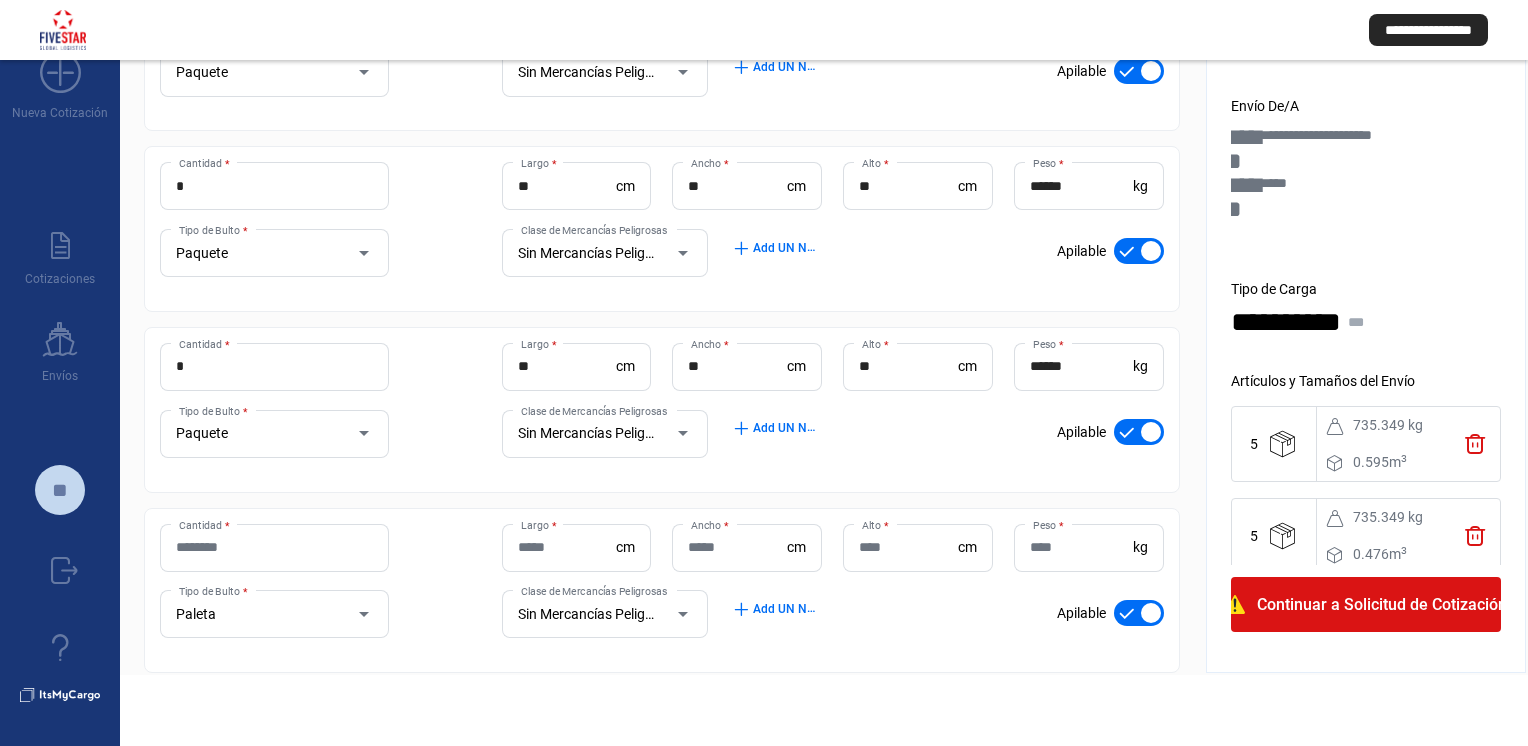 scroll, scrollTop: 356, scrollLeft: 0, axis: vertical 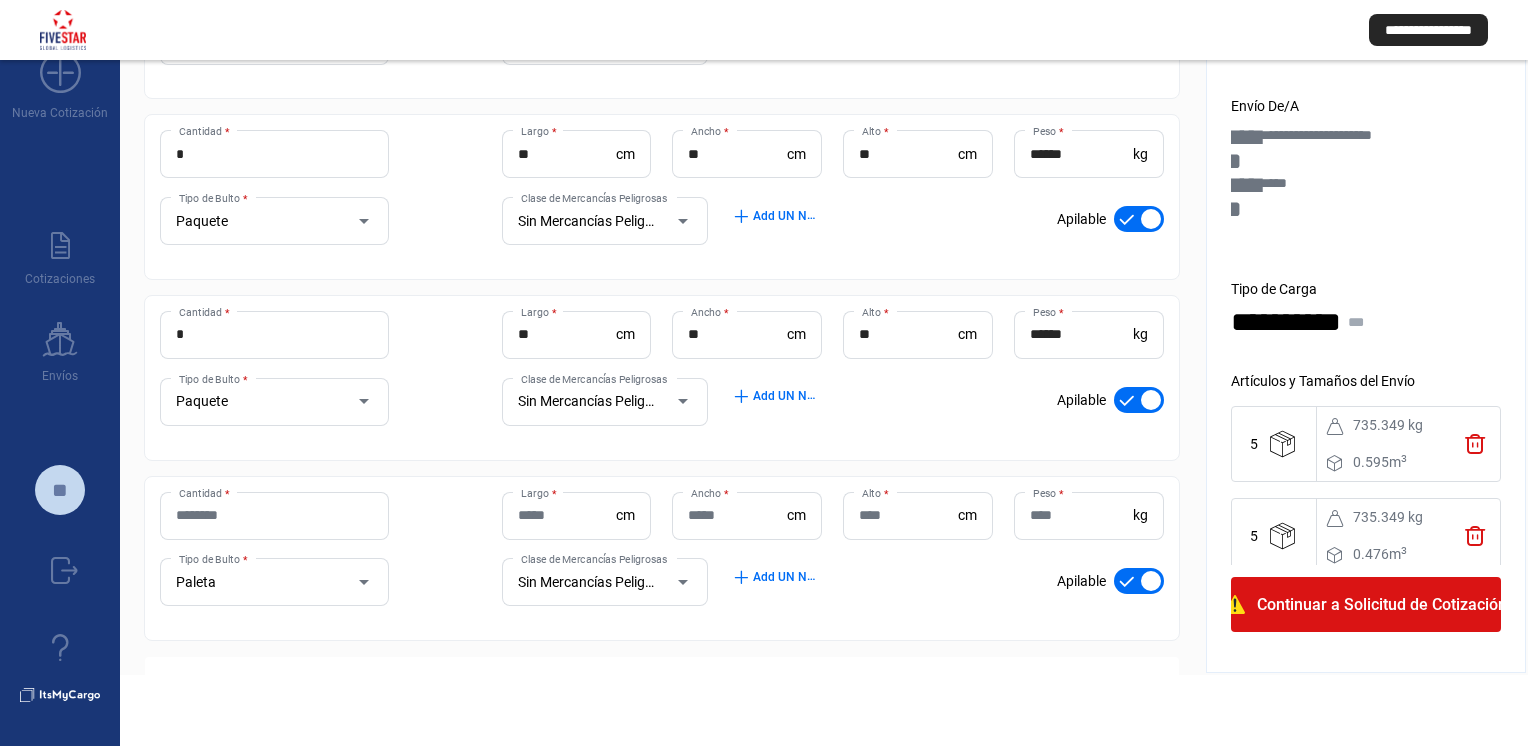 click on "Cantidad *" at bounding box center (274, 515) 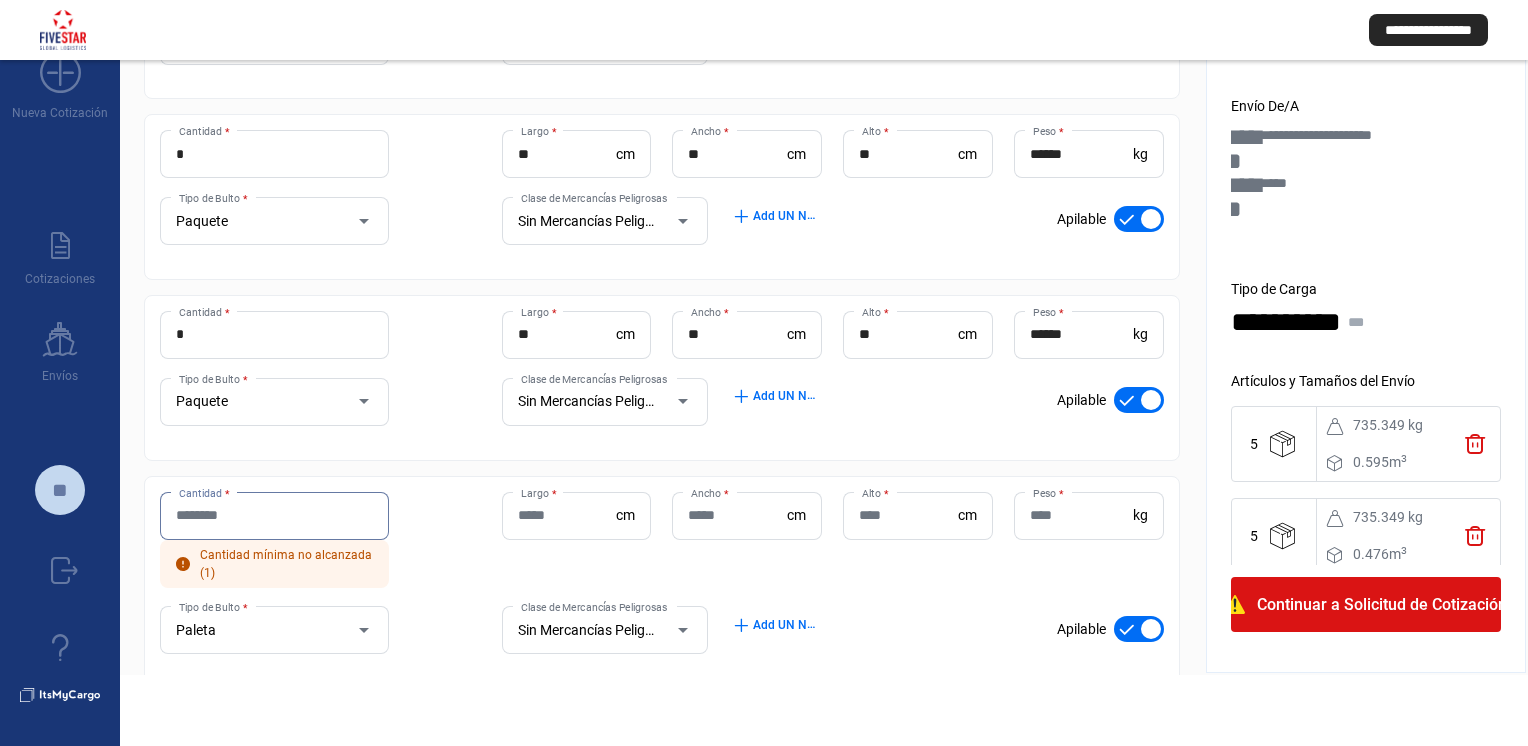 click on "Paleta Tipo de Bulto *" 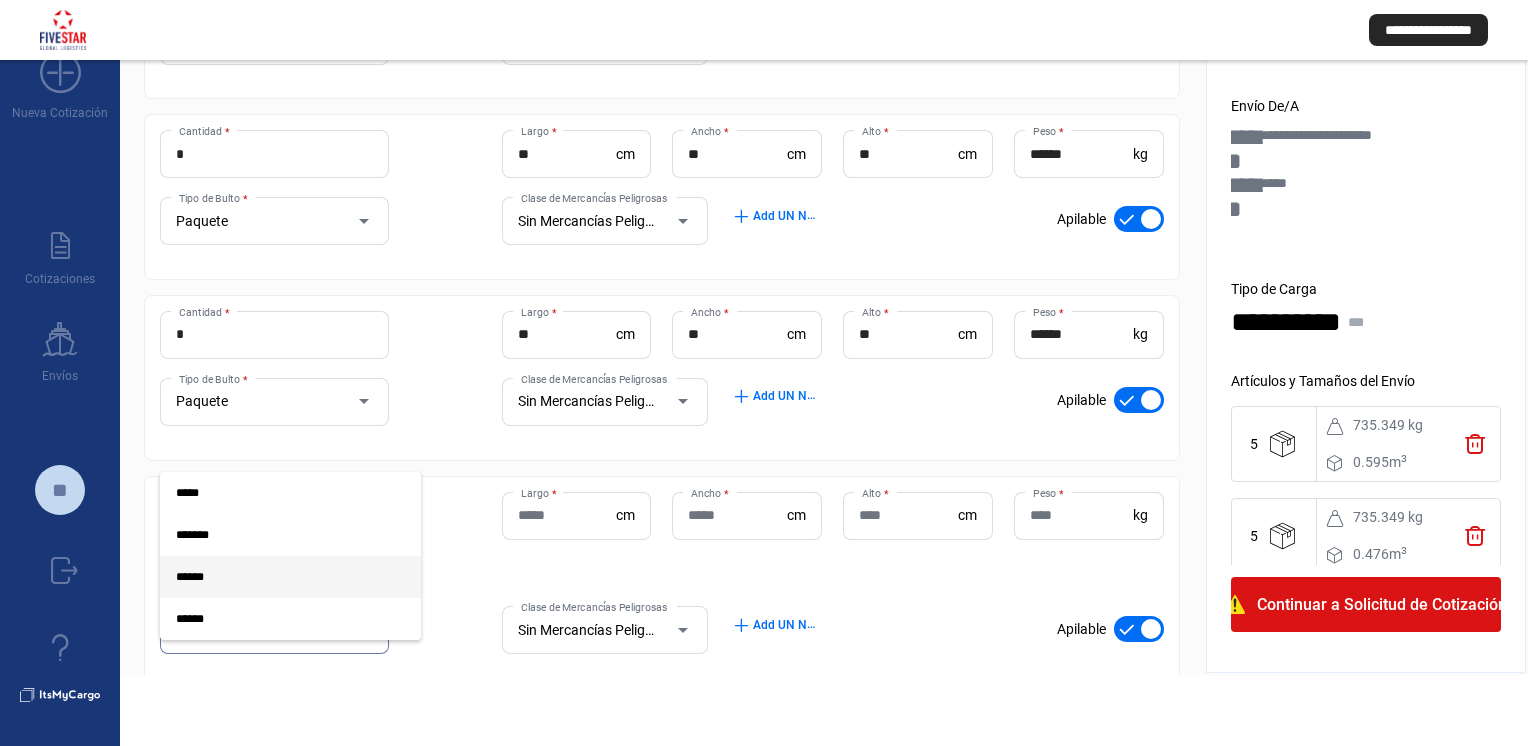 click on "*******" at bounding box center [274, 535] 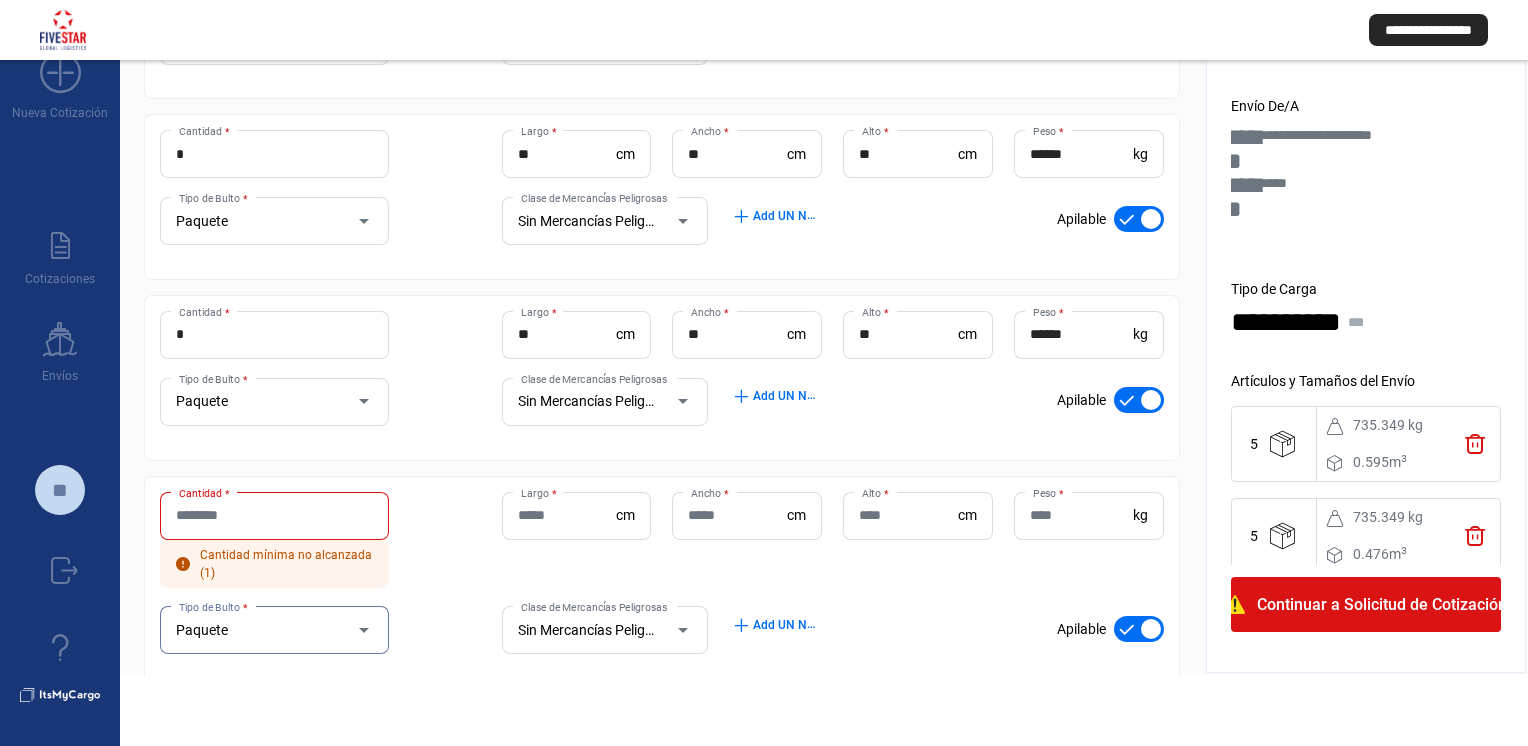 click on "Cantidad *" 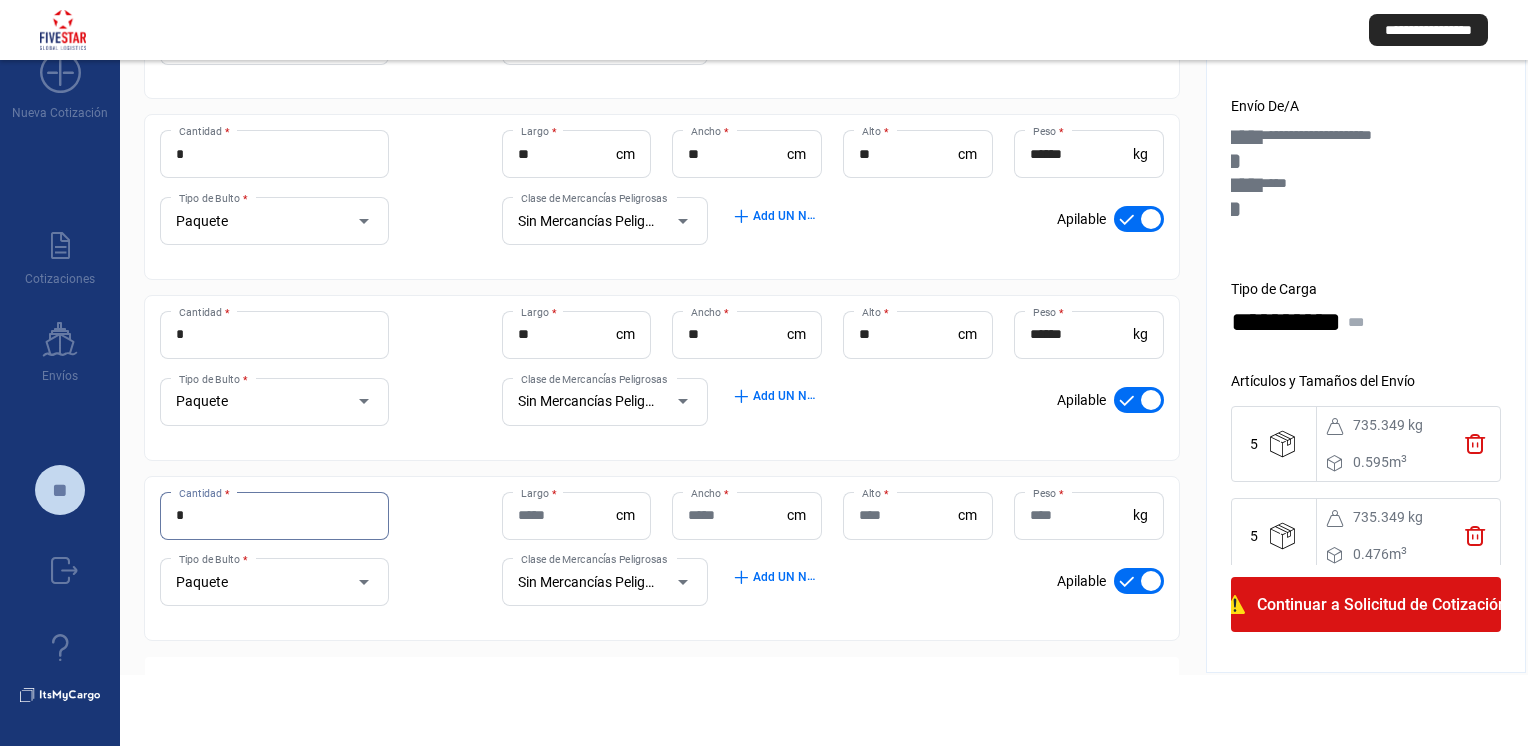 type on "*" 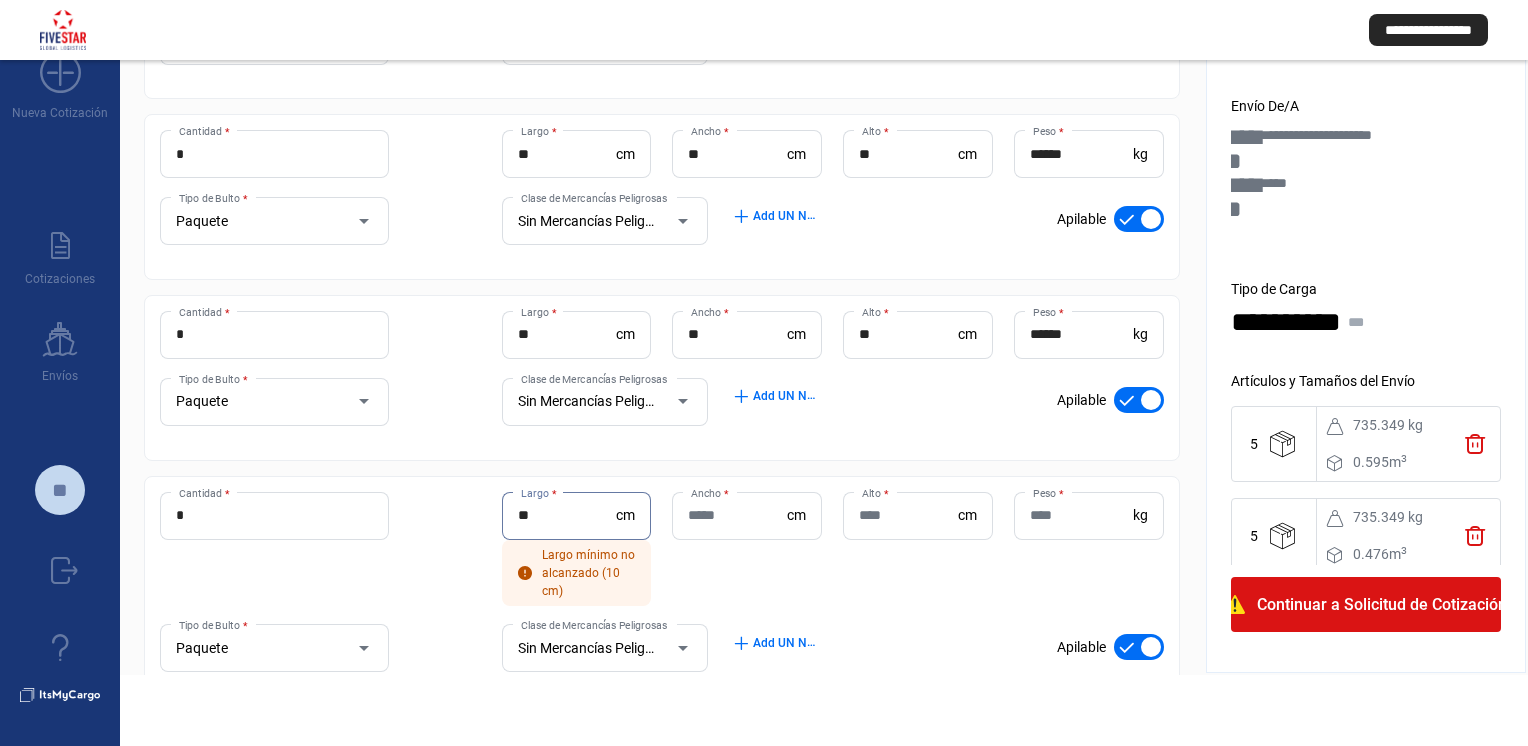 type on "**" 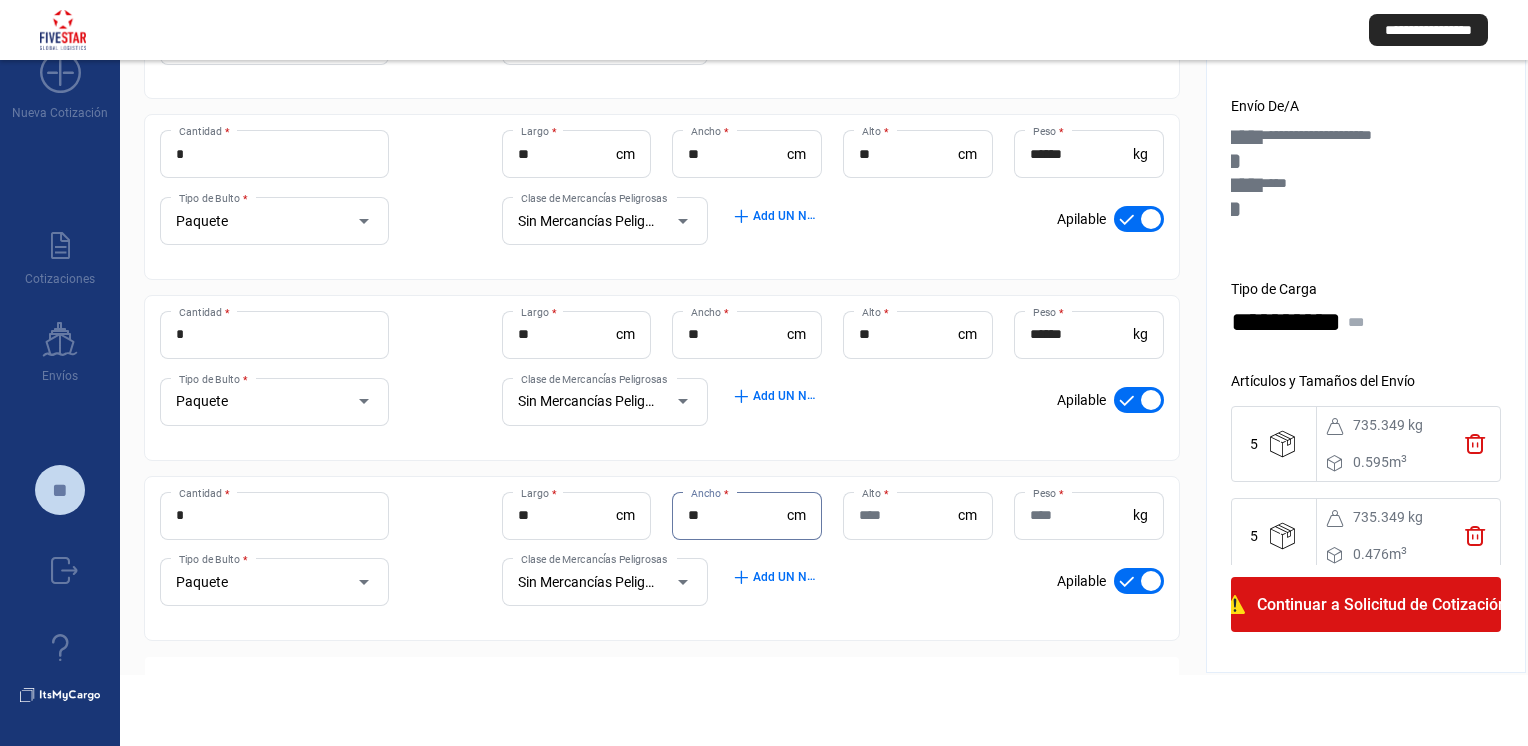 type on "**" 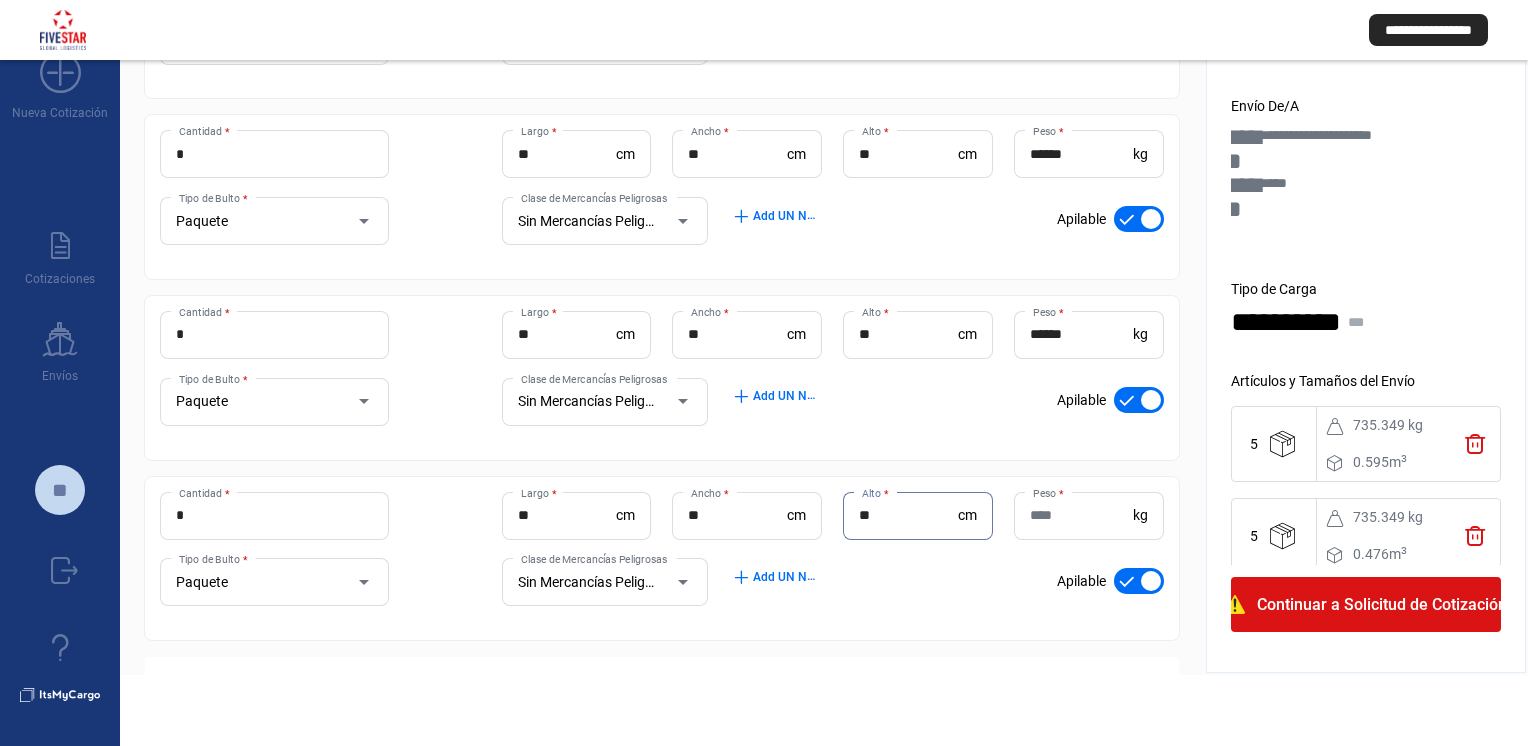 type on "**" 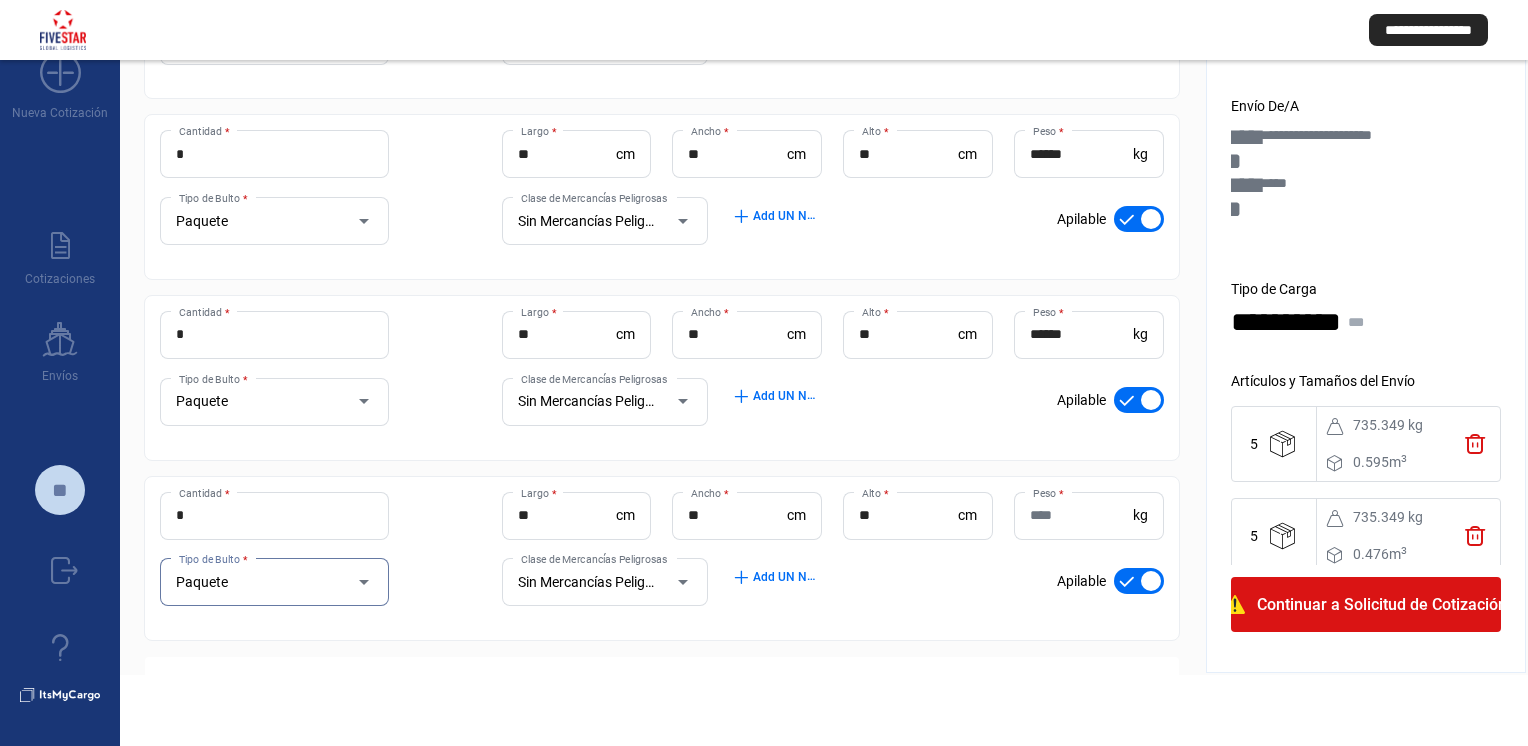 click on "Peso  *" at bounding box center [1081, 515] 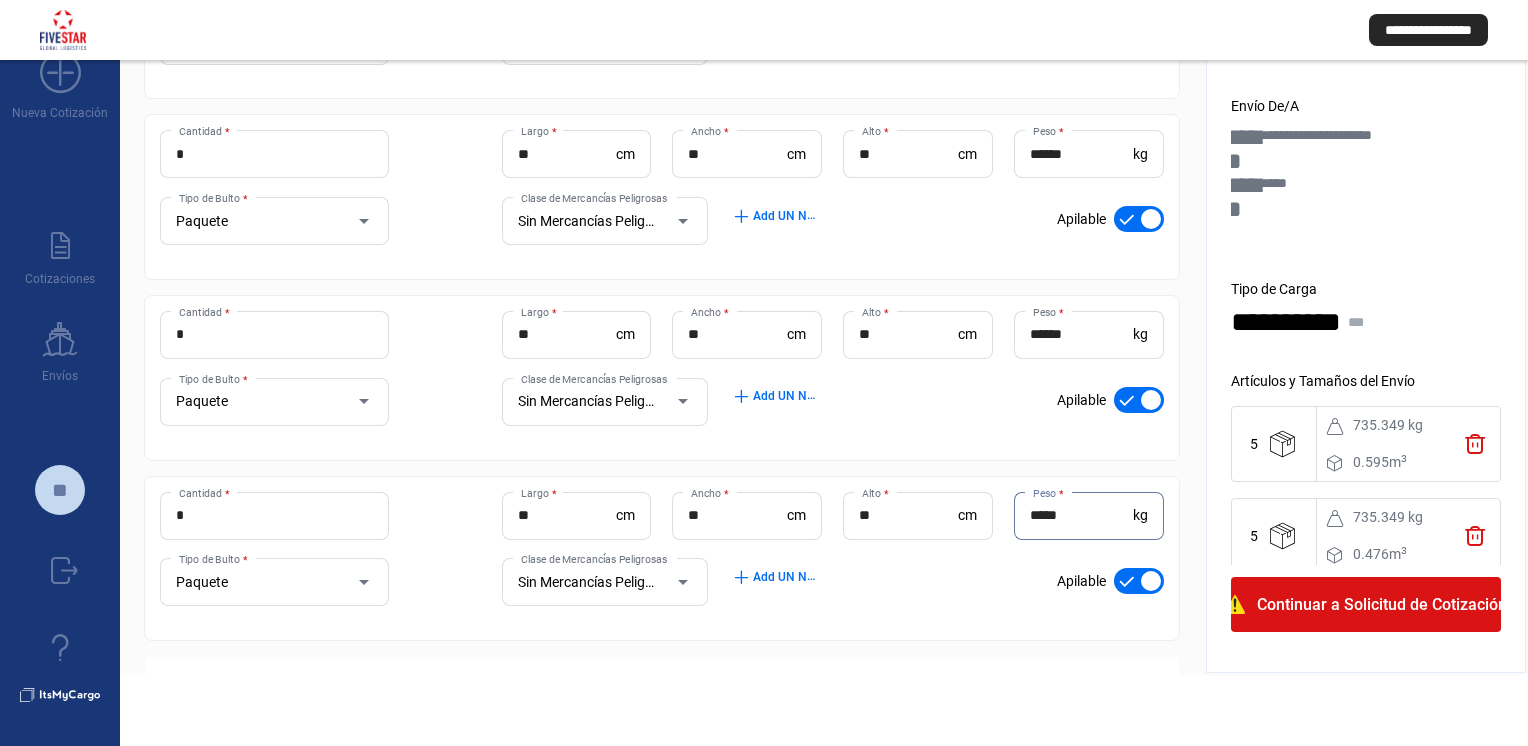 type on "*****" 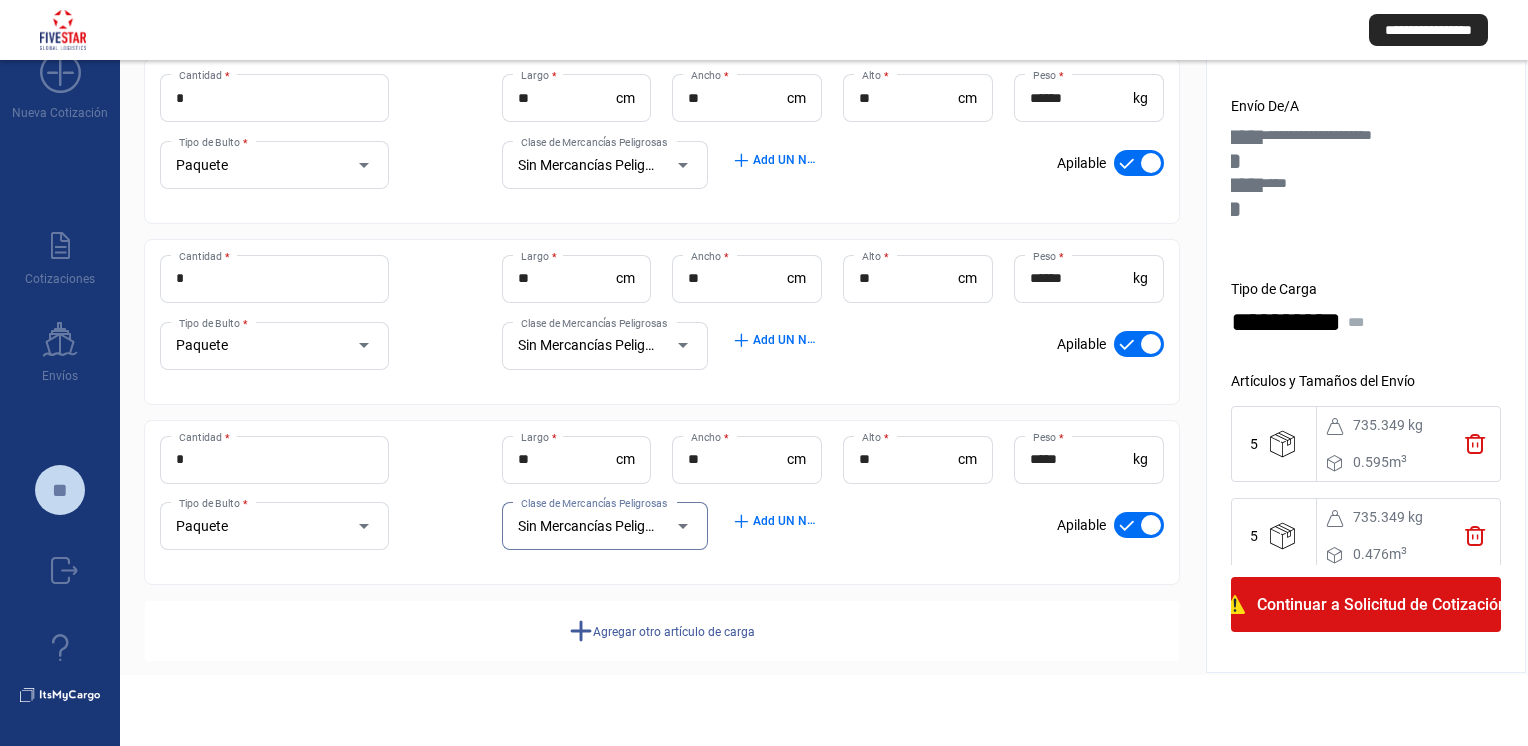 scroll, scrollTop: 437, scrollLeft: 0, axis: vertical 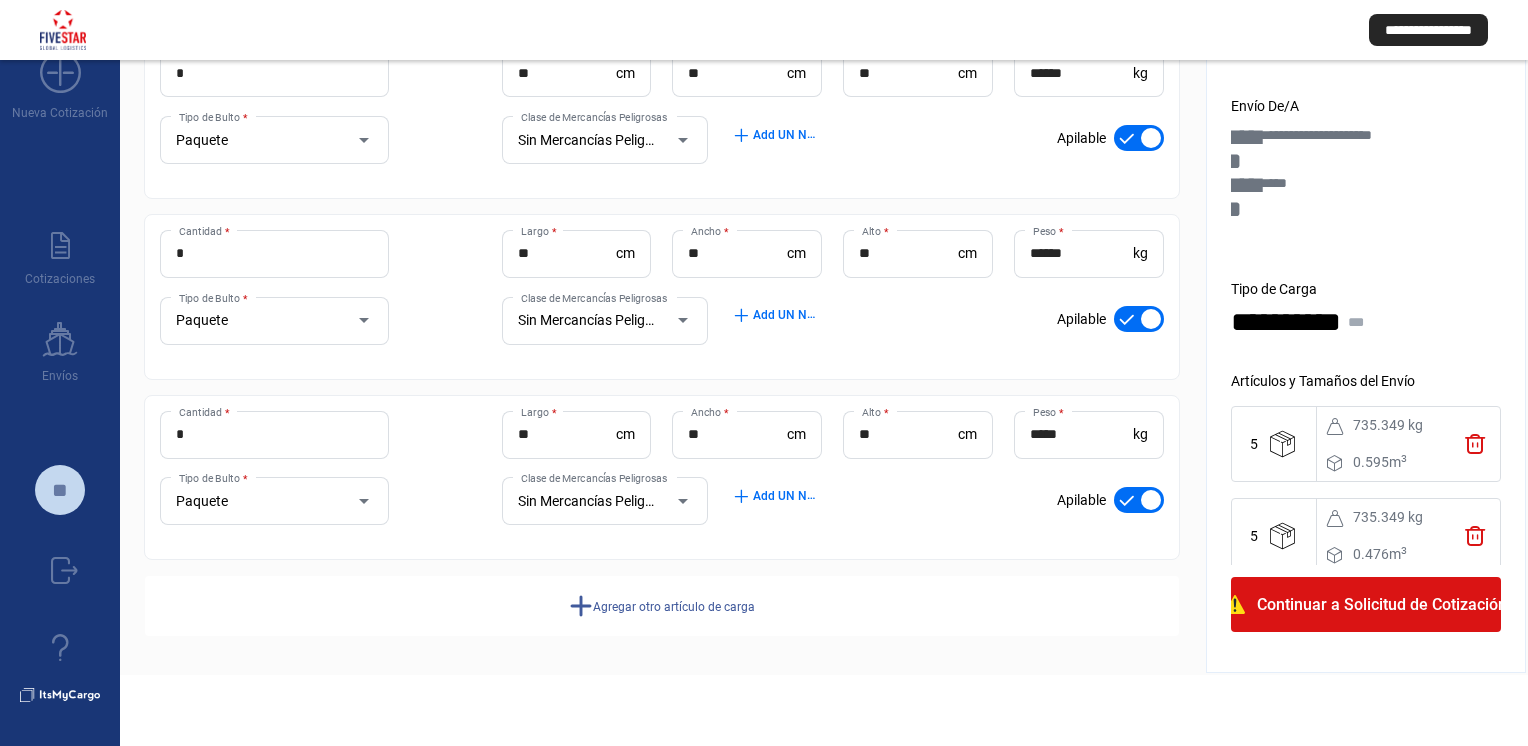 click on "Continuar a Solicitud de Cotización" 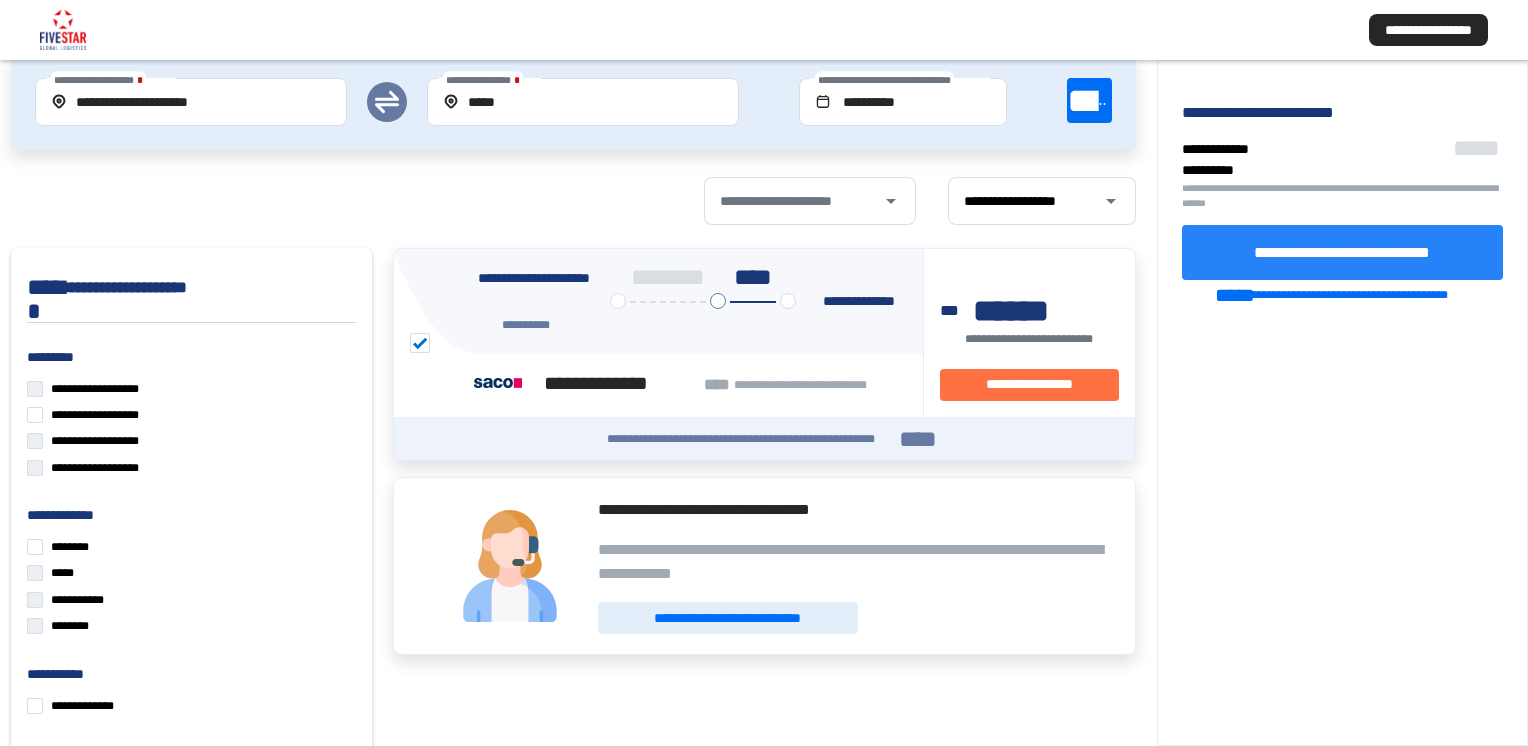 click on "**********" 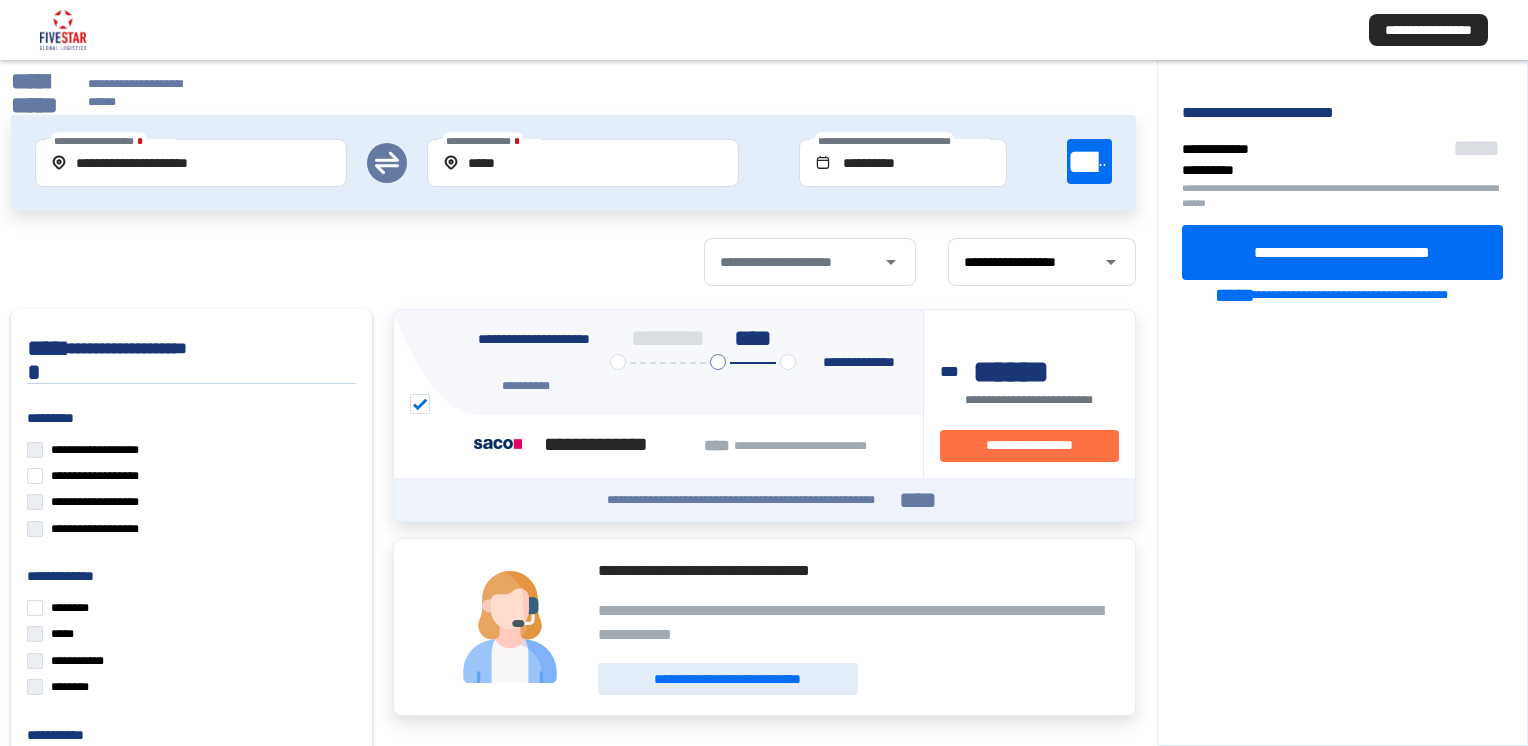 scroll, scrollTop: 0, scrollLeft: 0, axis: both 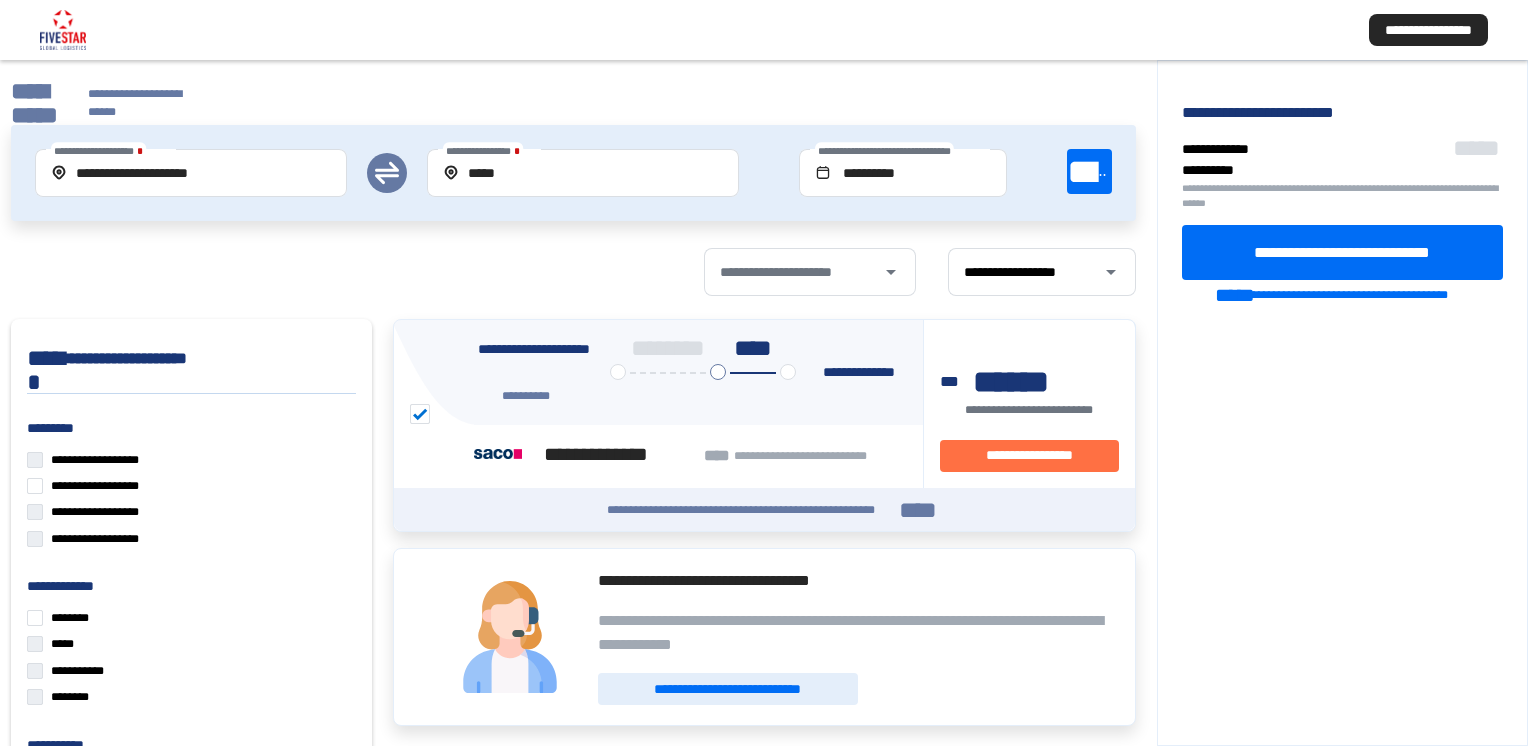 click on "**********" 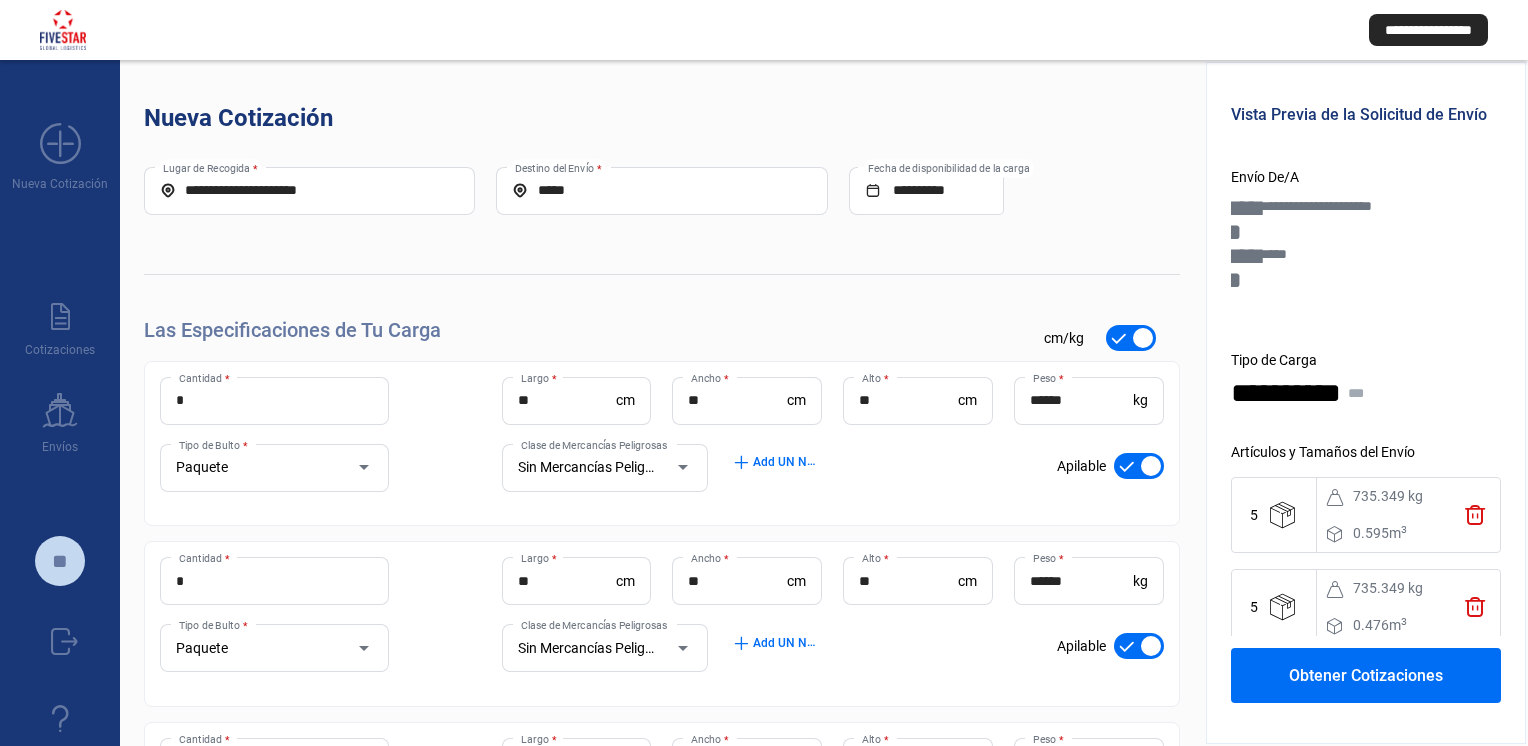 click on "****** Peso  *" 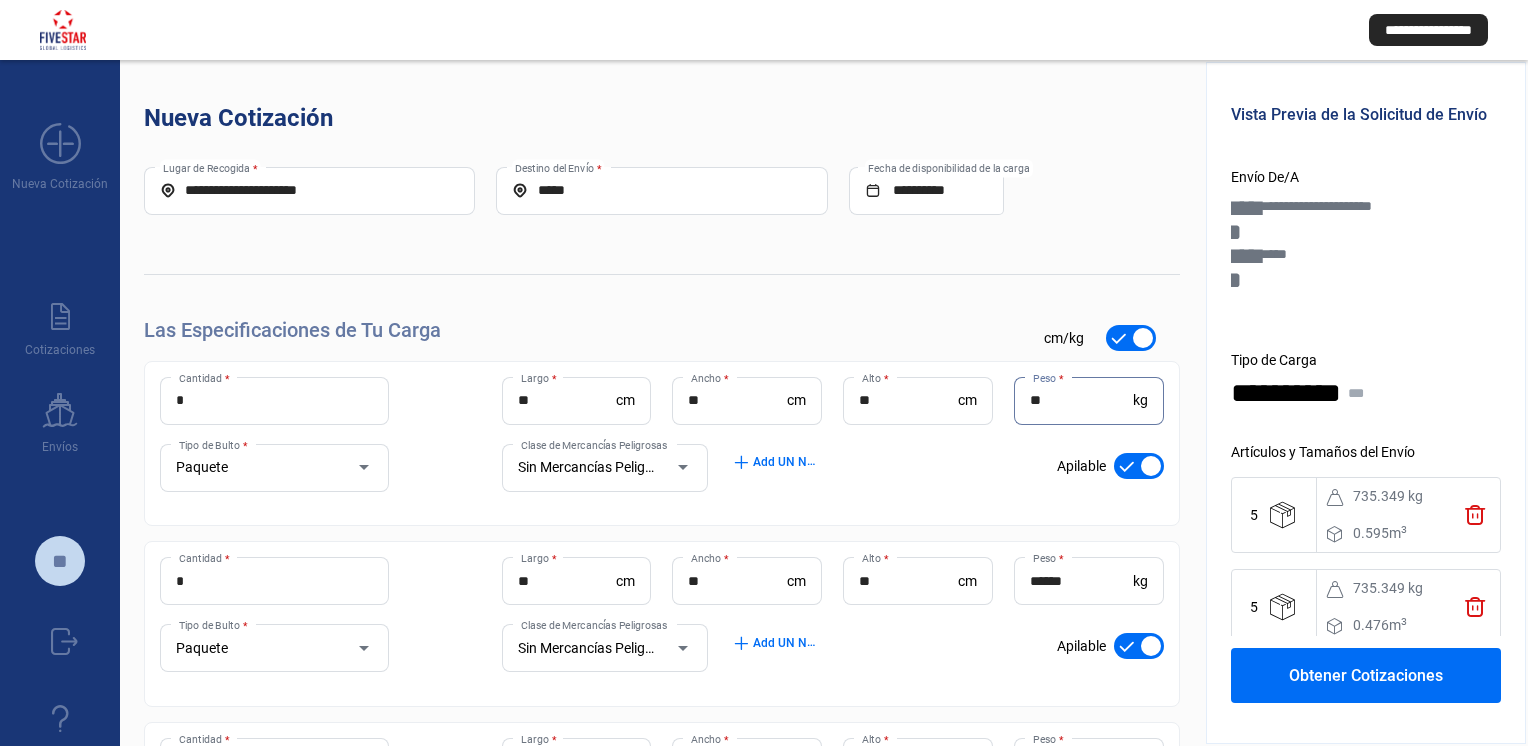 type on "*" 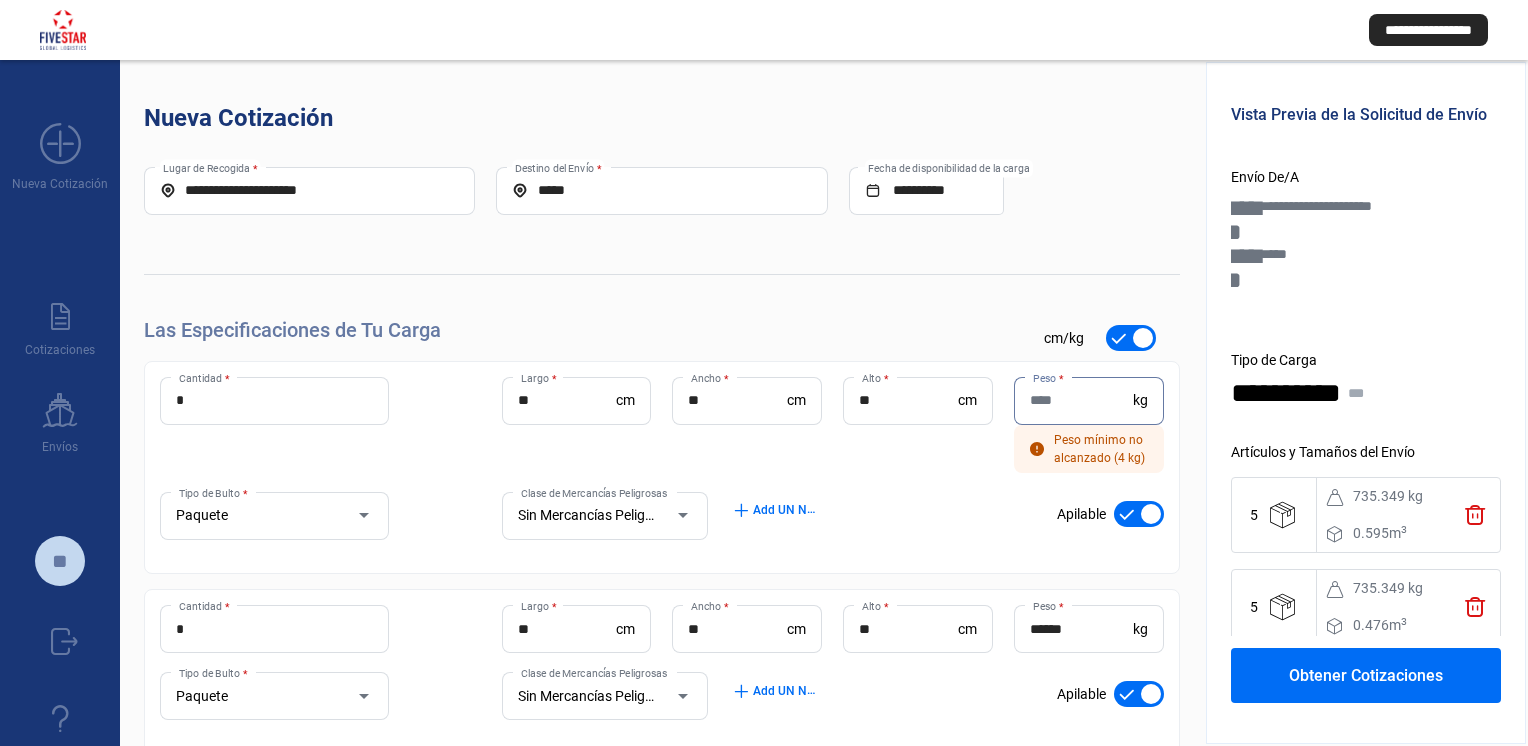 scroll, scrollTop: 200, scrollLeft: 0, axis: vertical 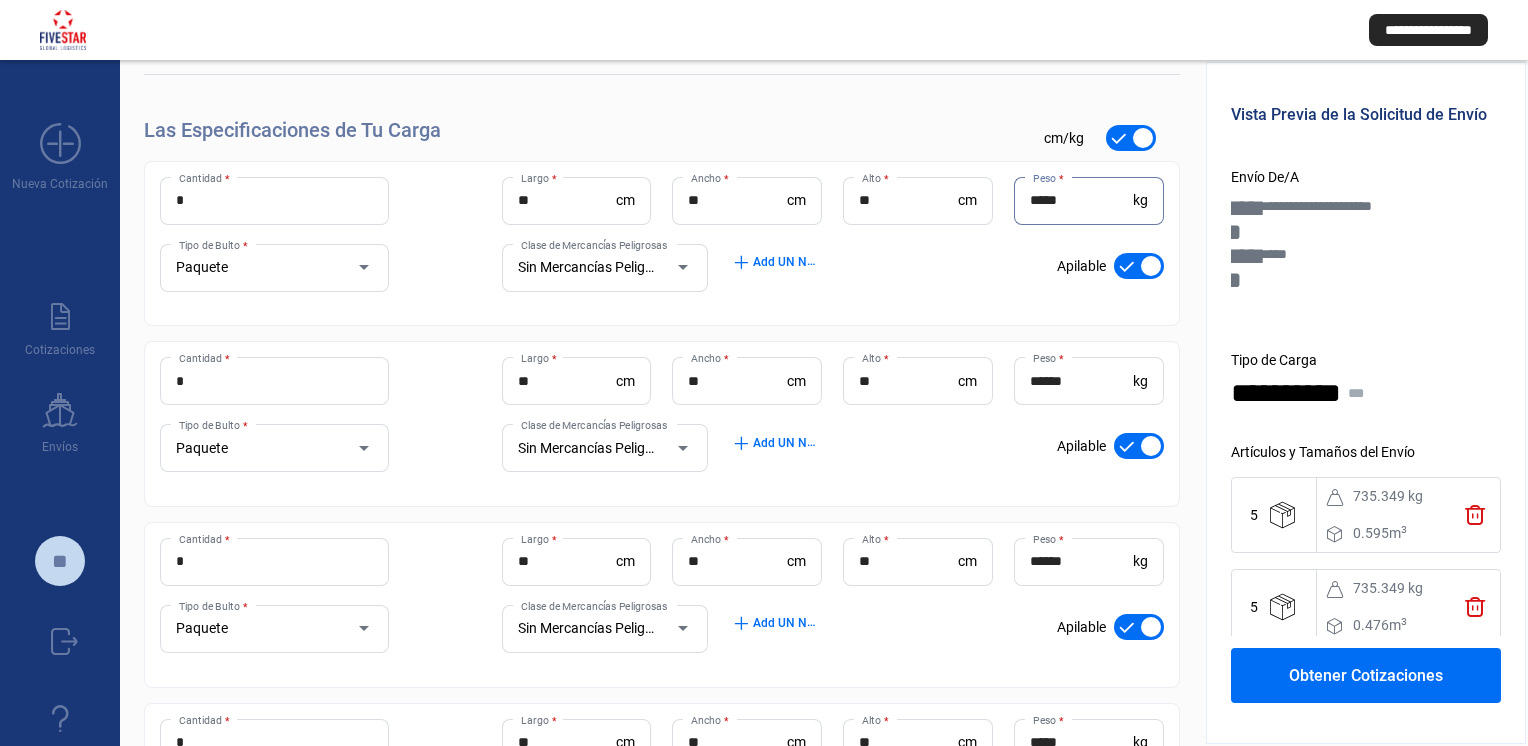 type on "*****" 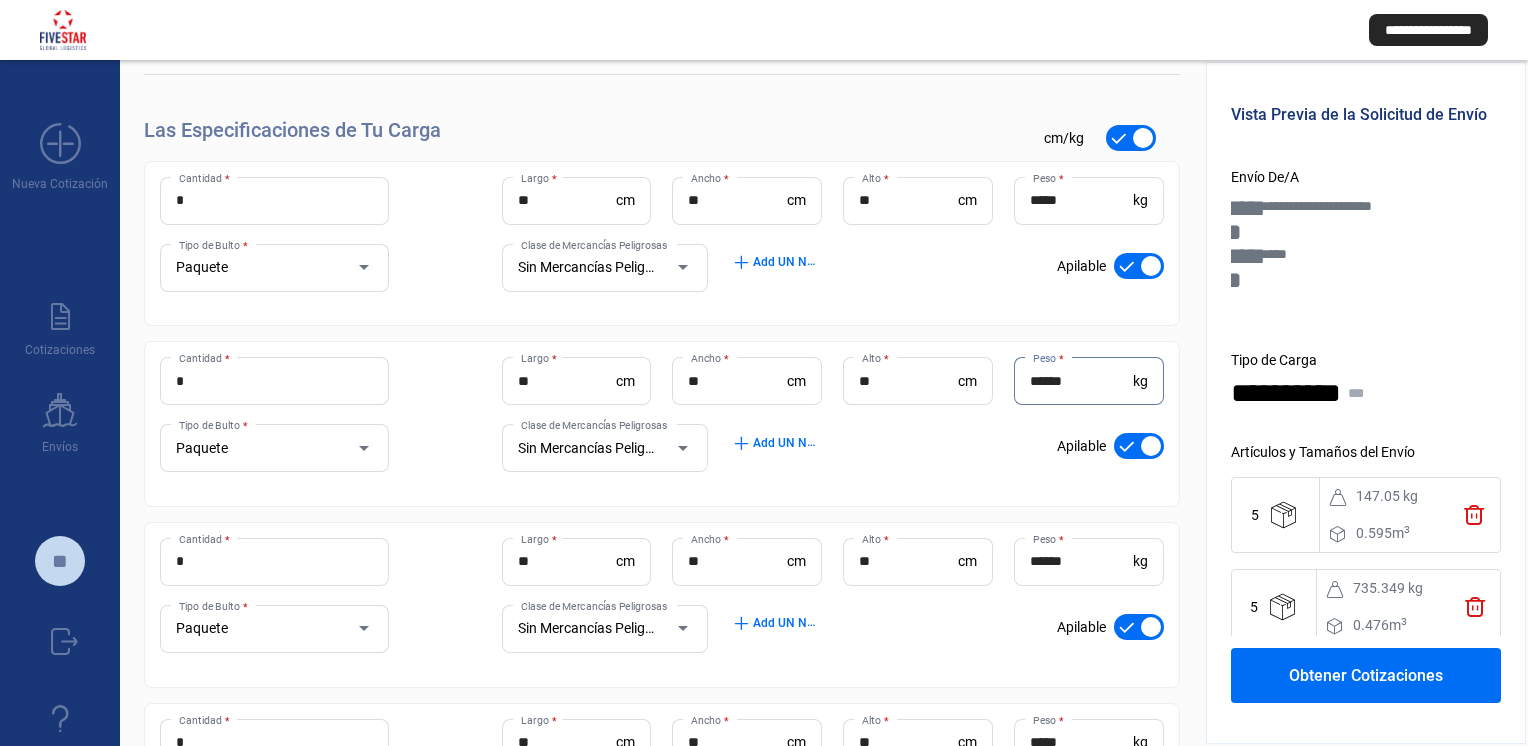 click on "******" at bounding box center [1081, 381] 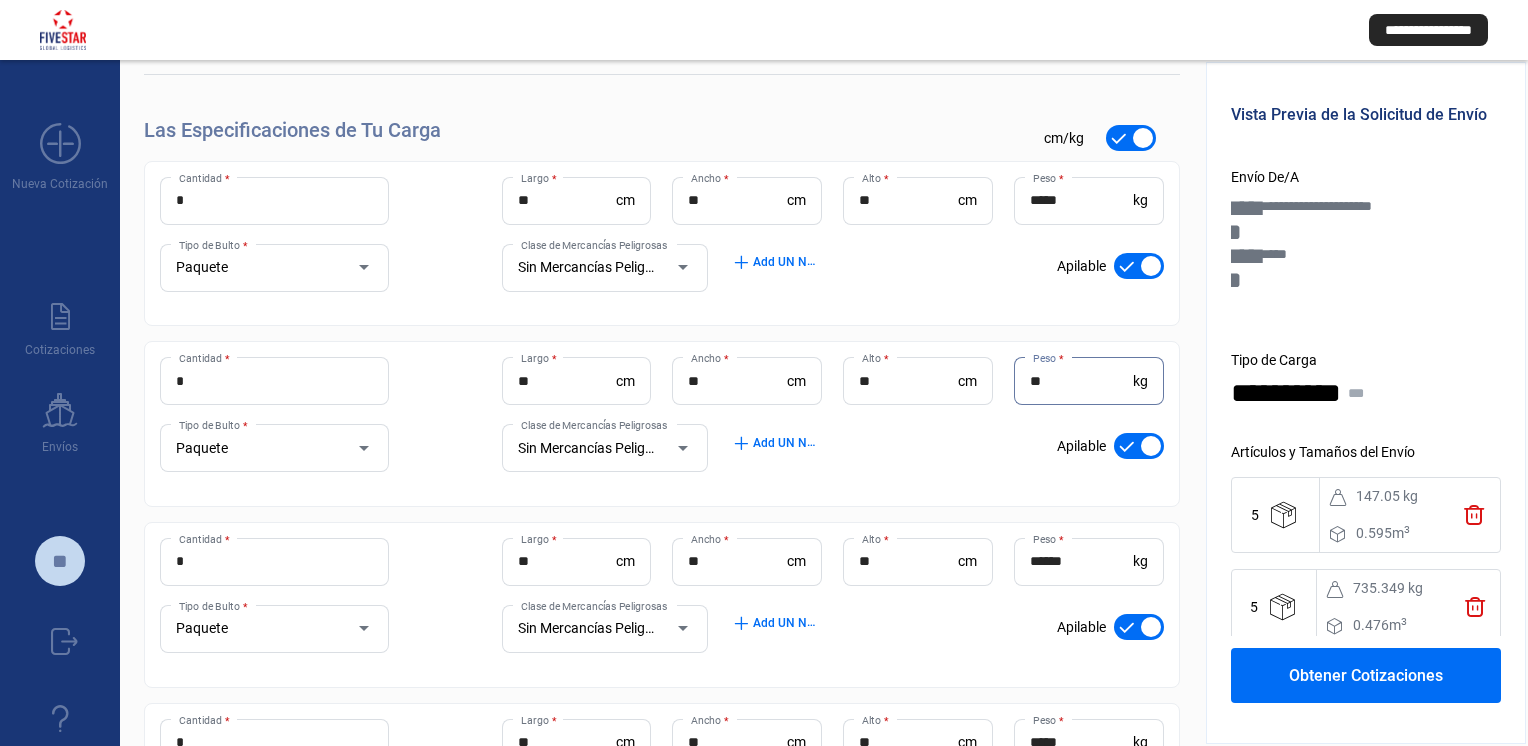 type on "*" 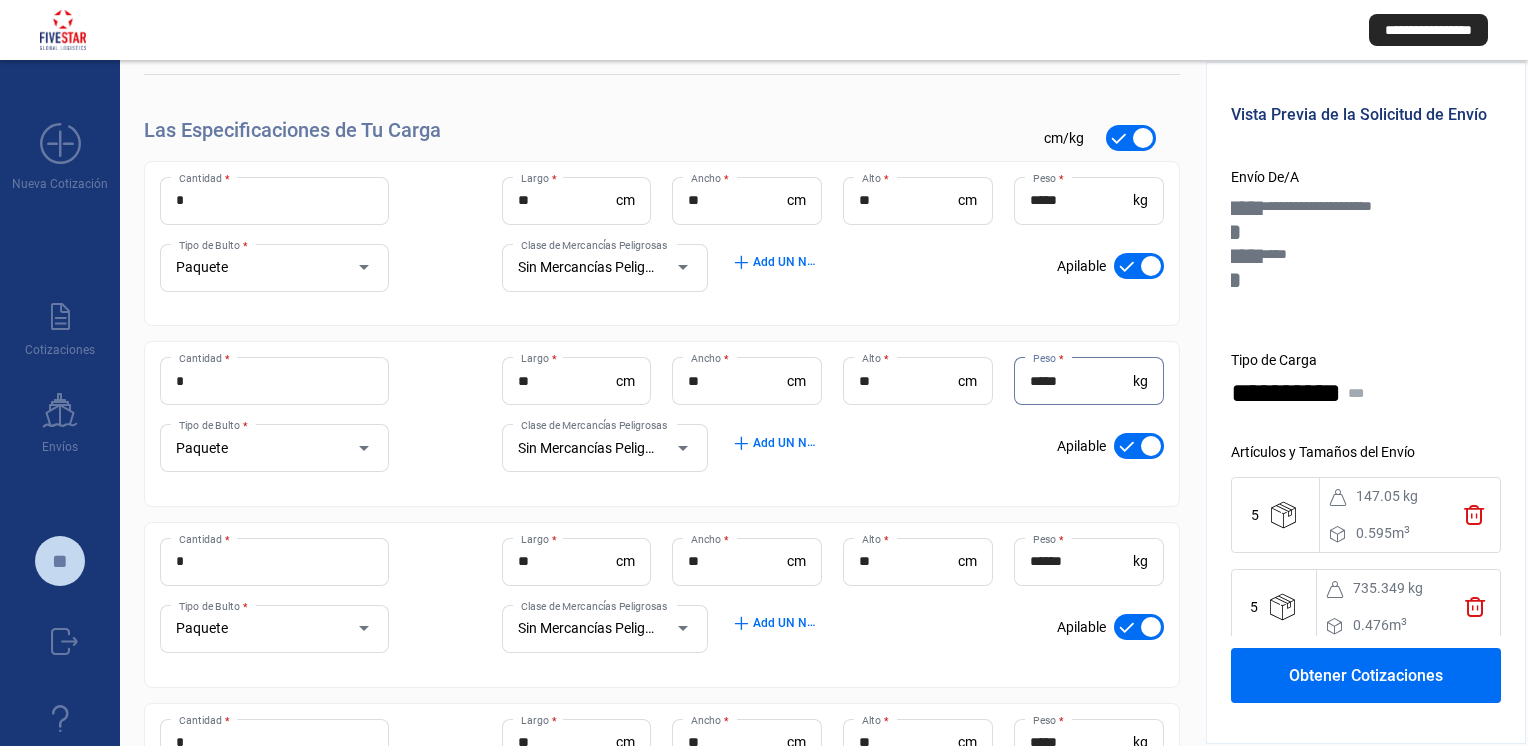 type on "*****" 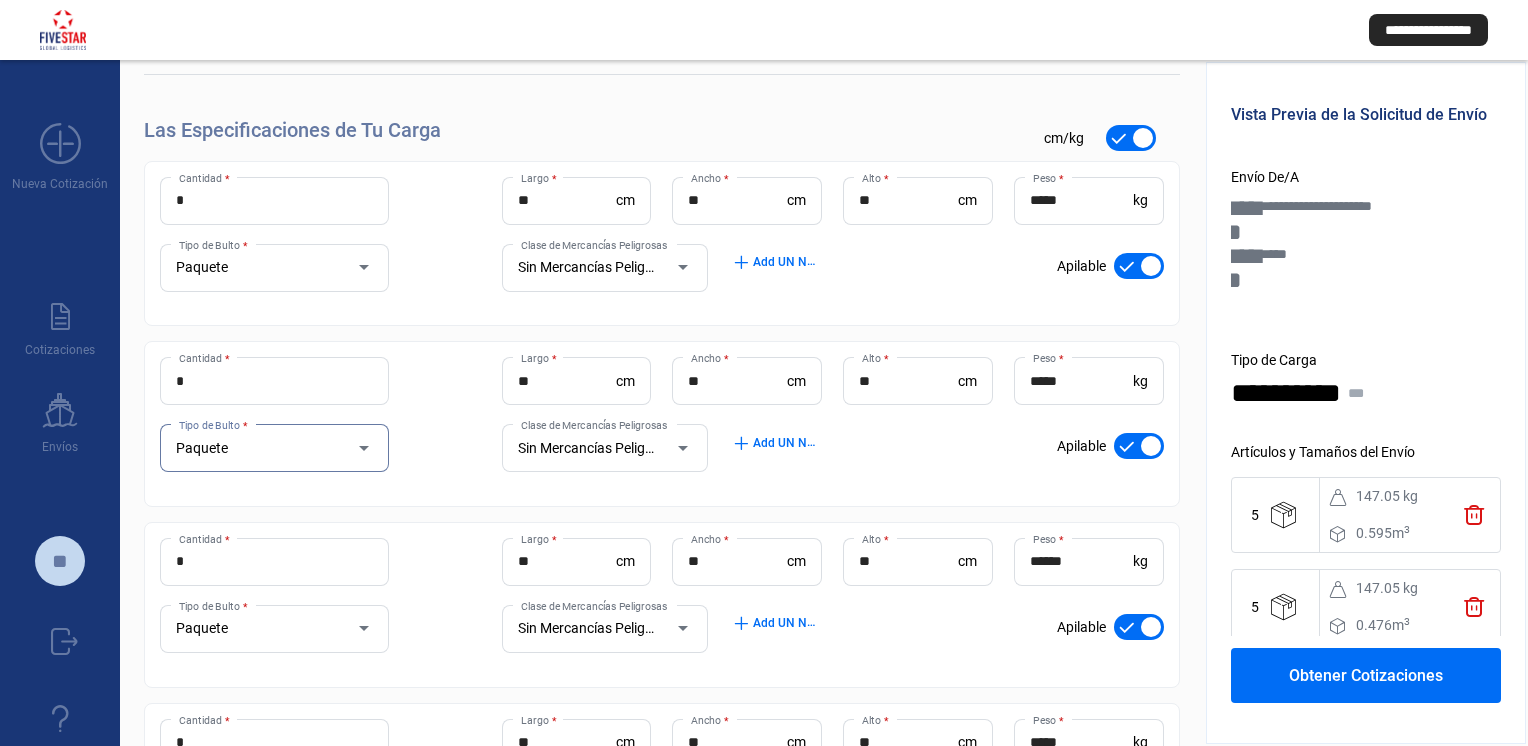 click on "******" at bounding box center (1081, 561) 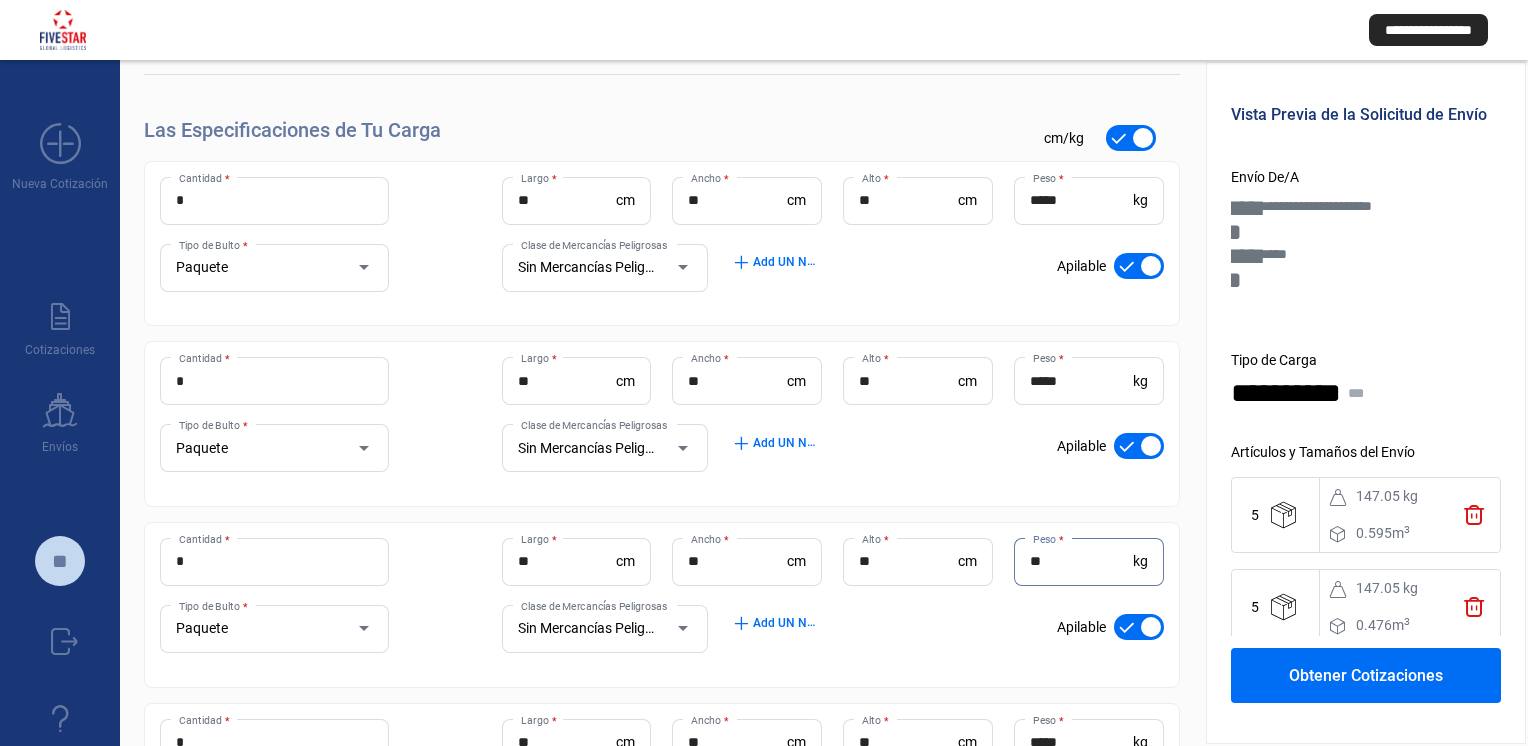 type on "*" 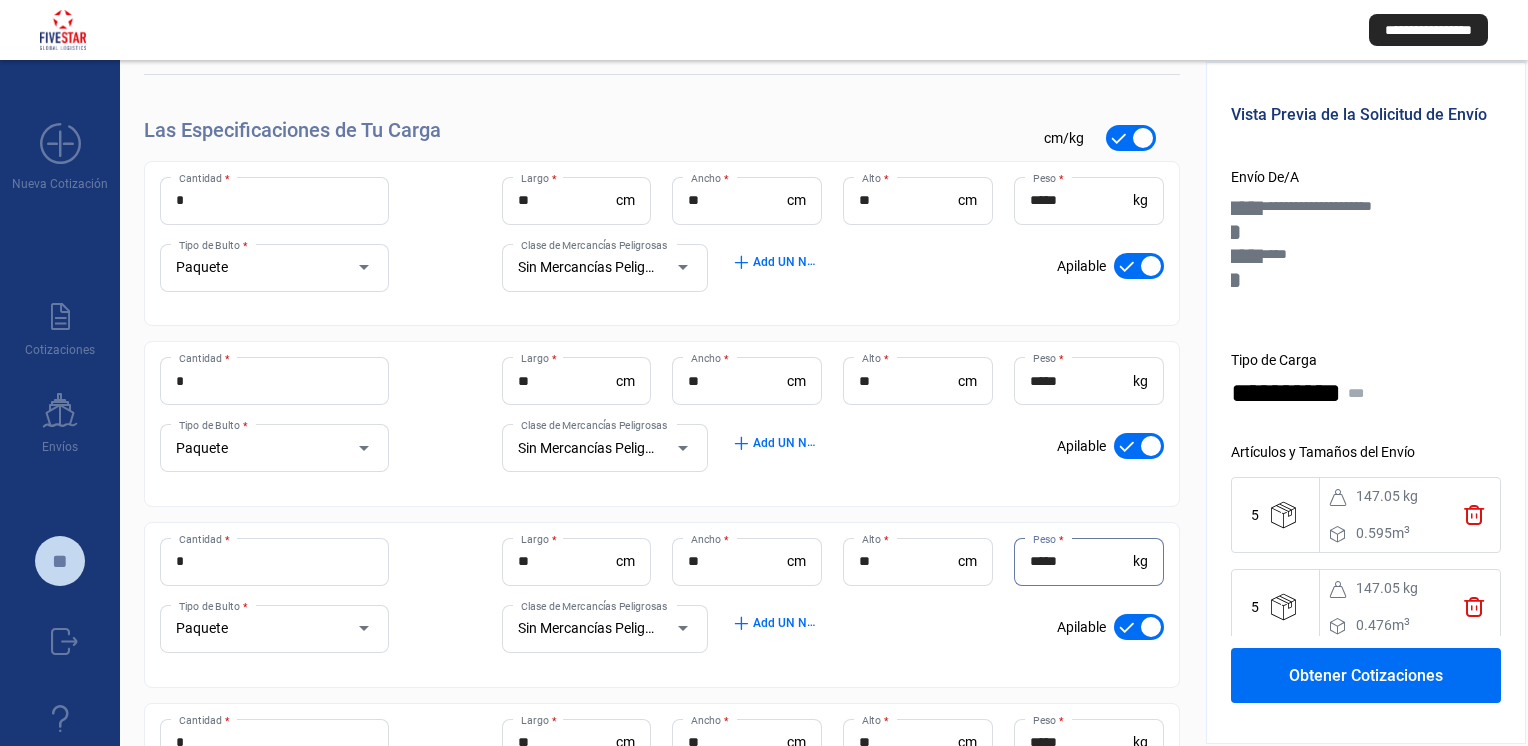 type on "*****" 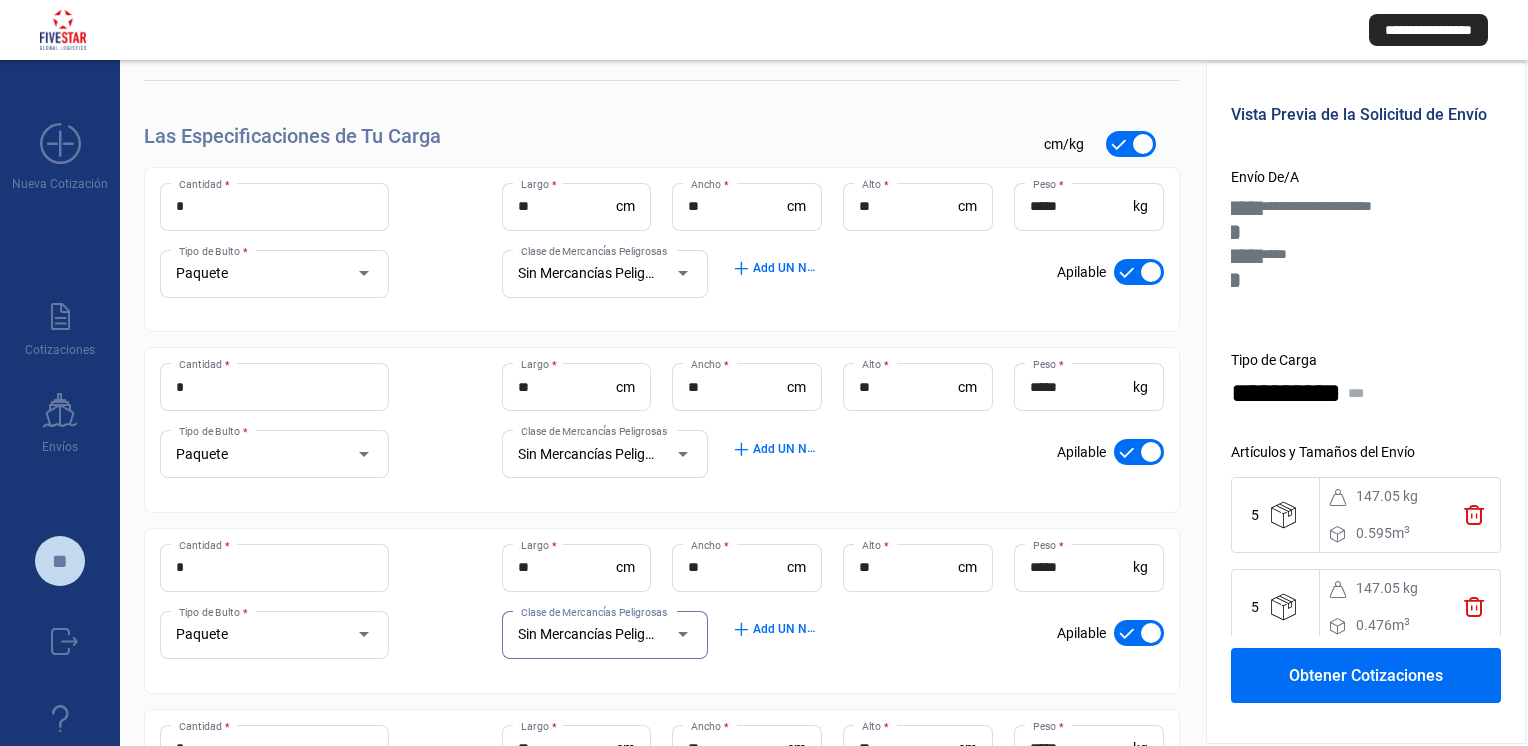 scroll, scrollTop: 300, scrollLeft: 0, axis: vertical 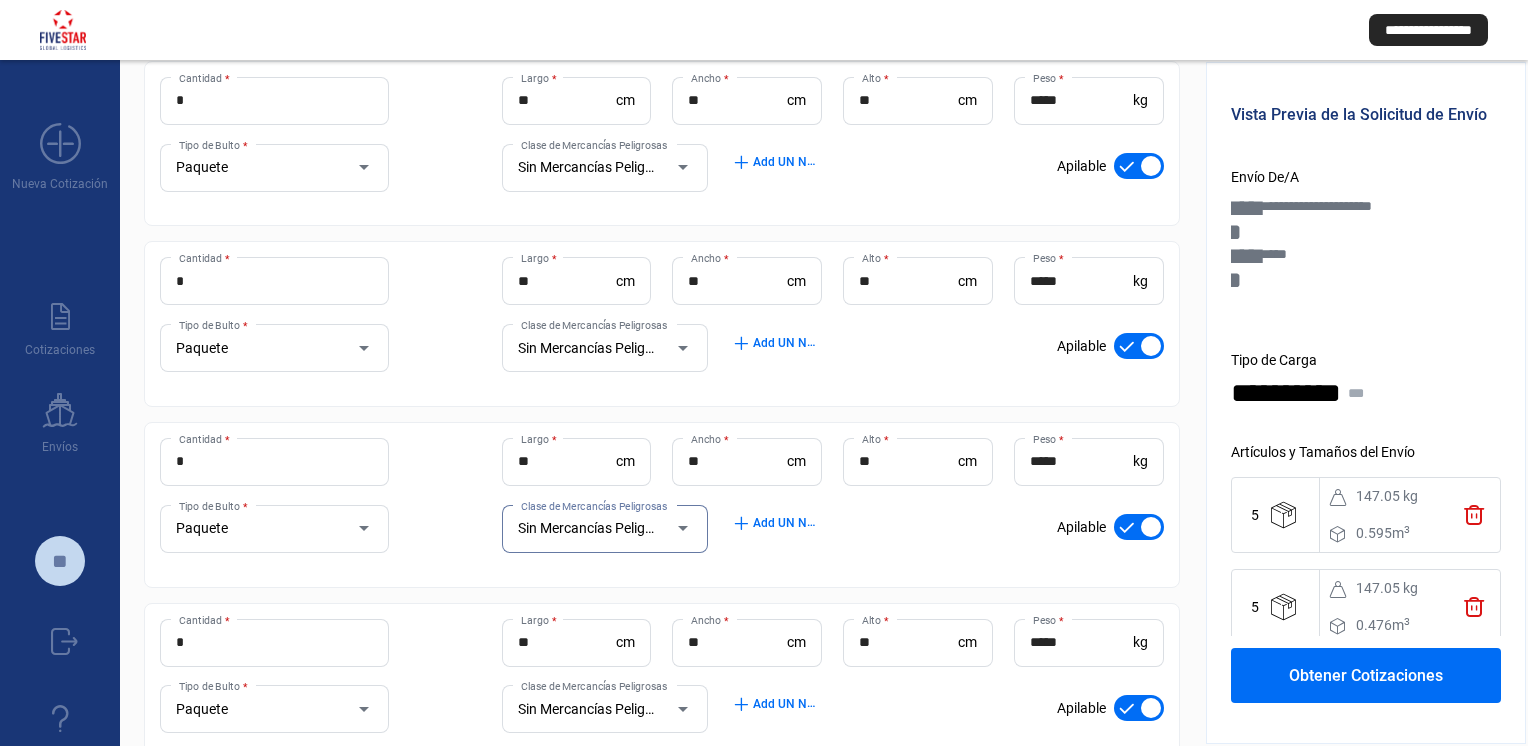 click on "Obtener Cotizaciones" 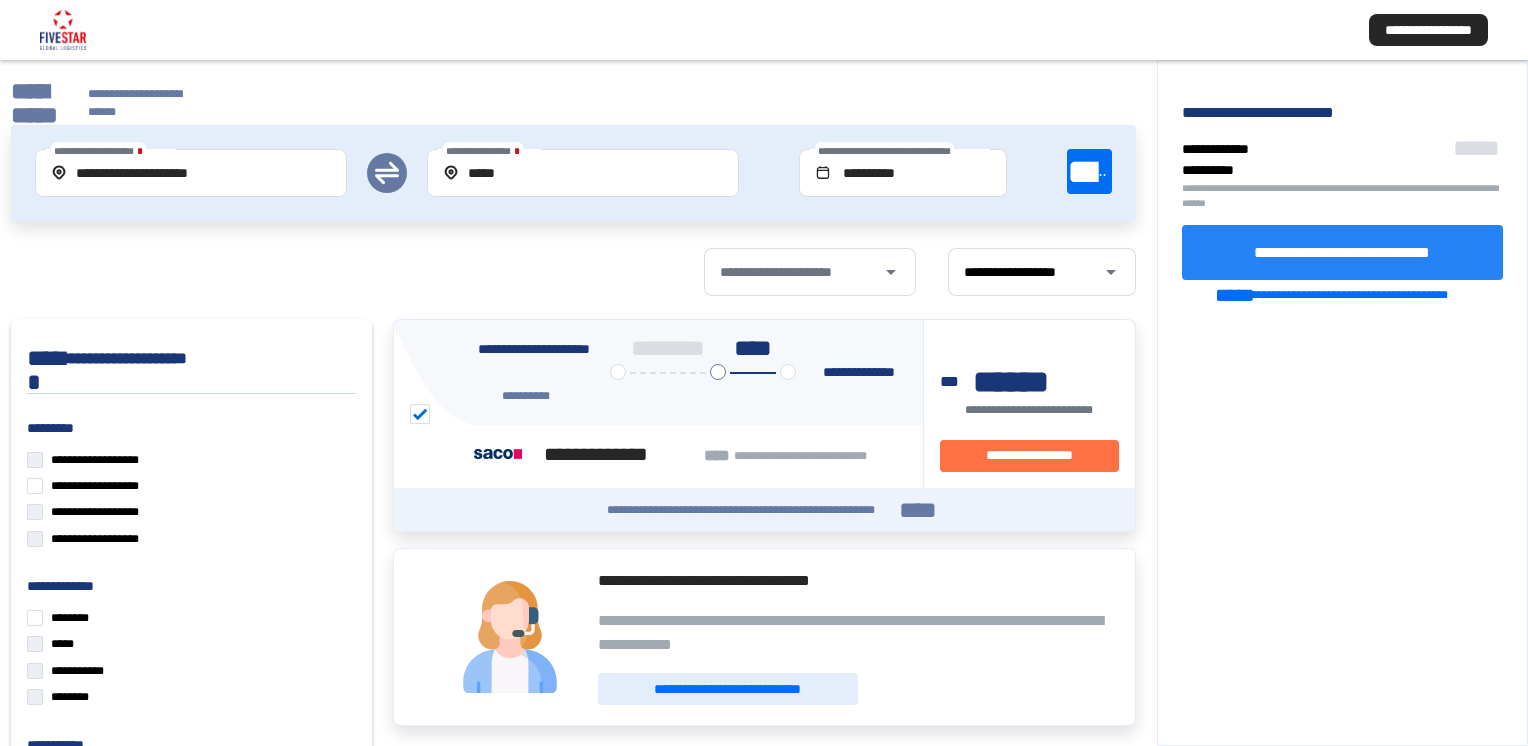 click on "**********" 